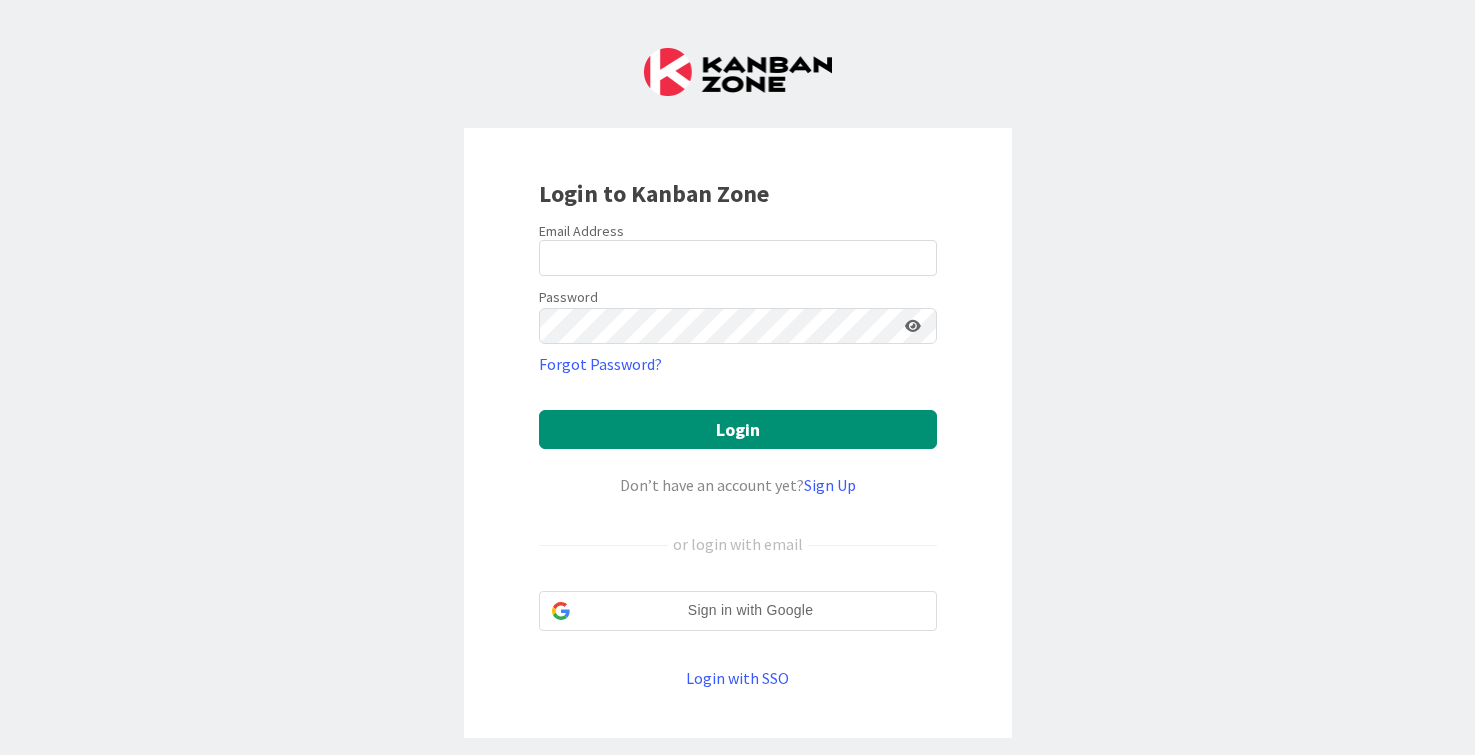 scroll, scrollTop: 0, scrollLeft: 0, axis: both 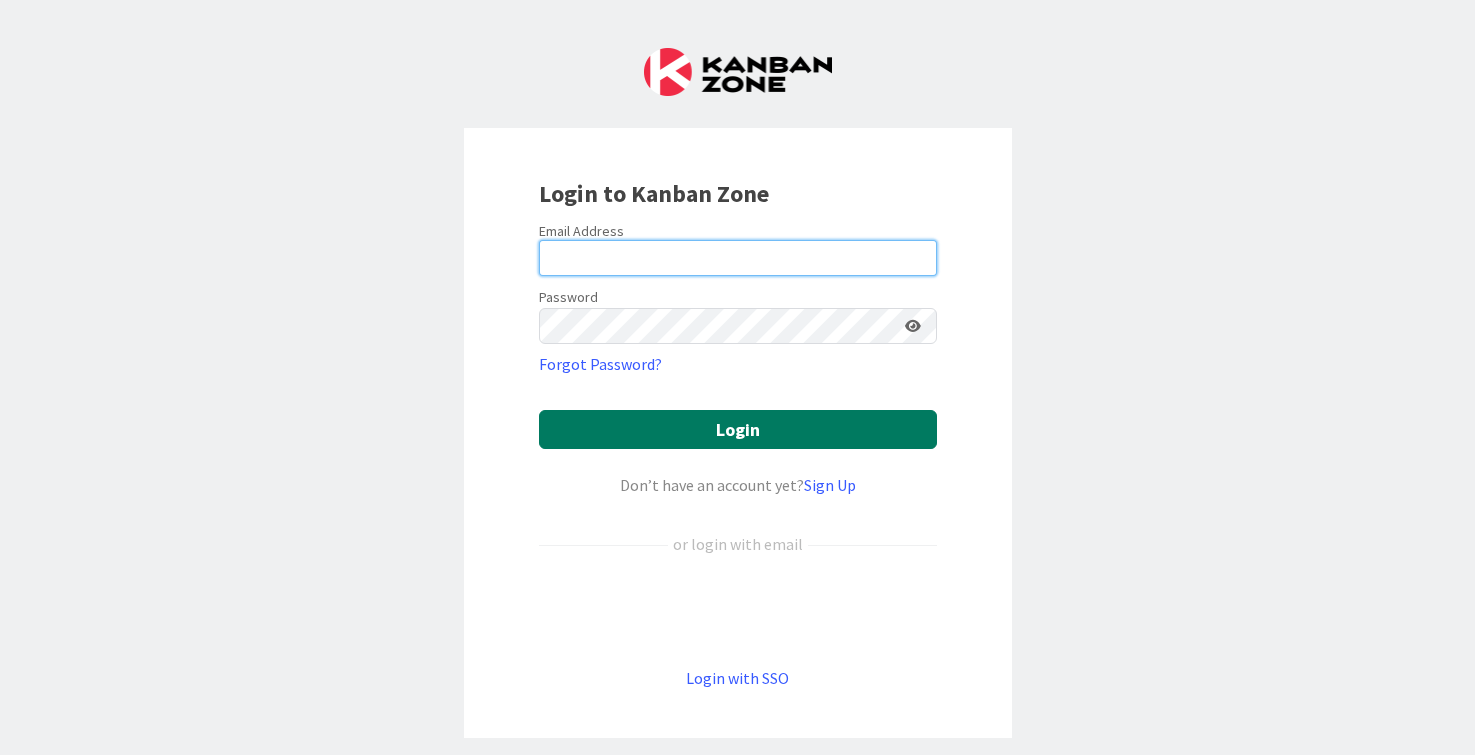 type on "[EMAIL]" 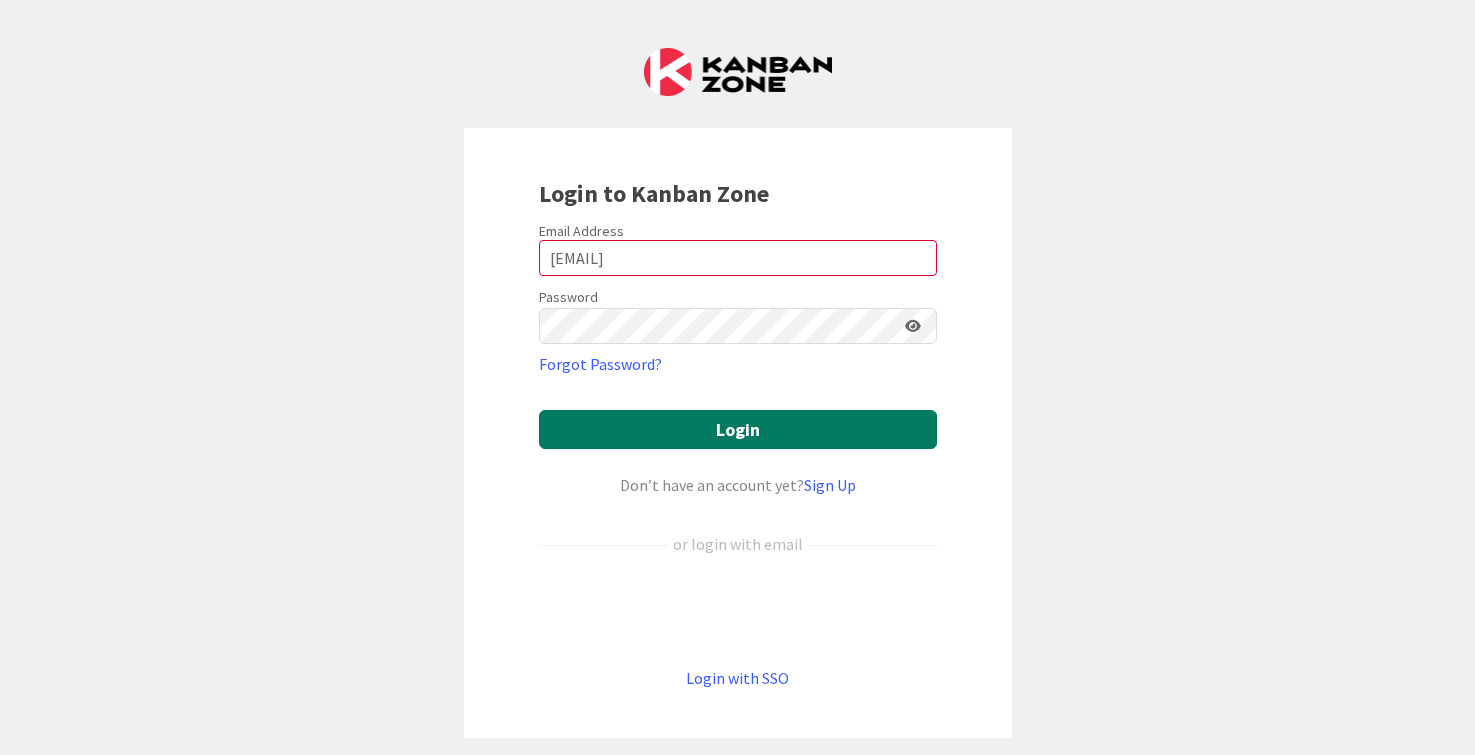 click on "Login" at bounding box center (738, 429) 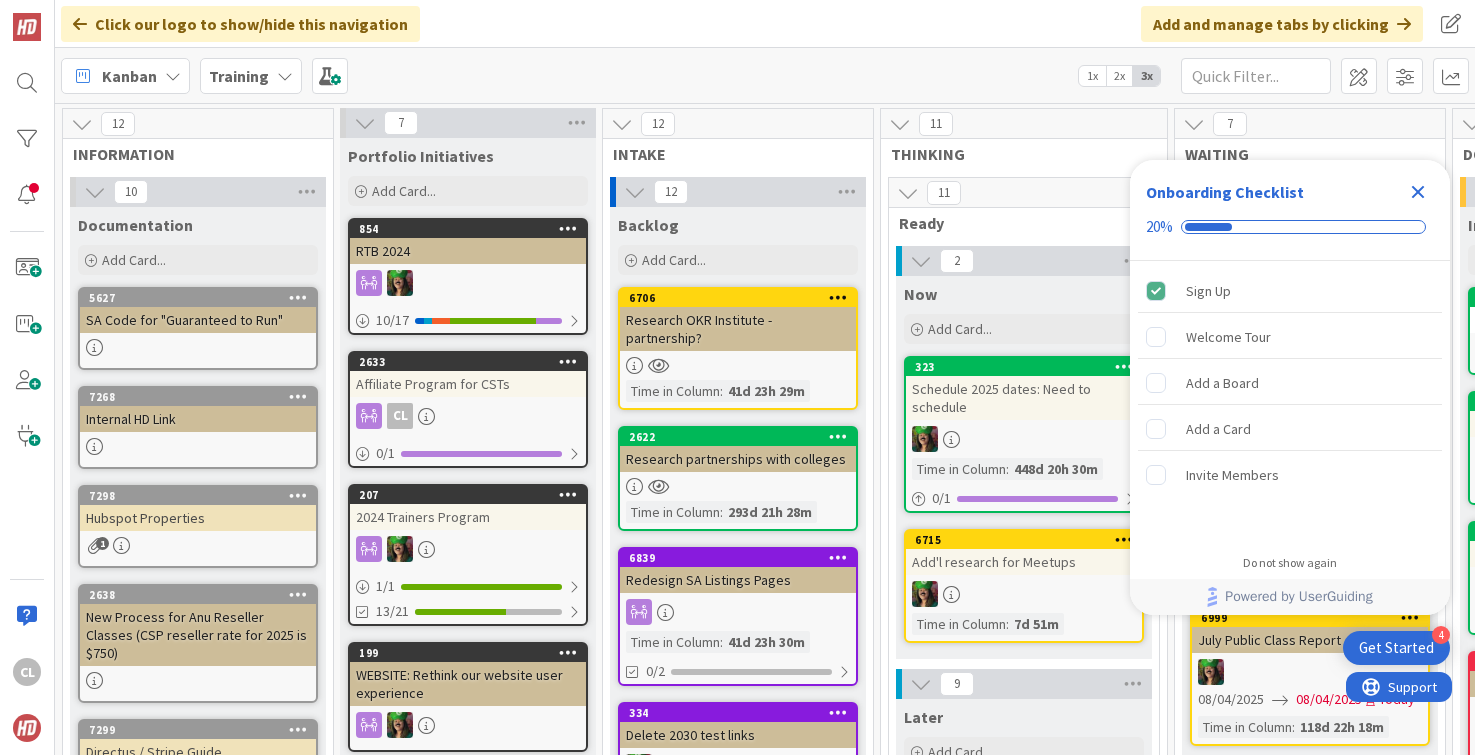 scroll, scrollTop: 0, scrollLeft: 0, axis: both 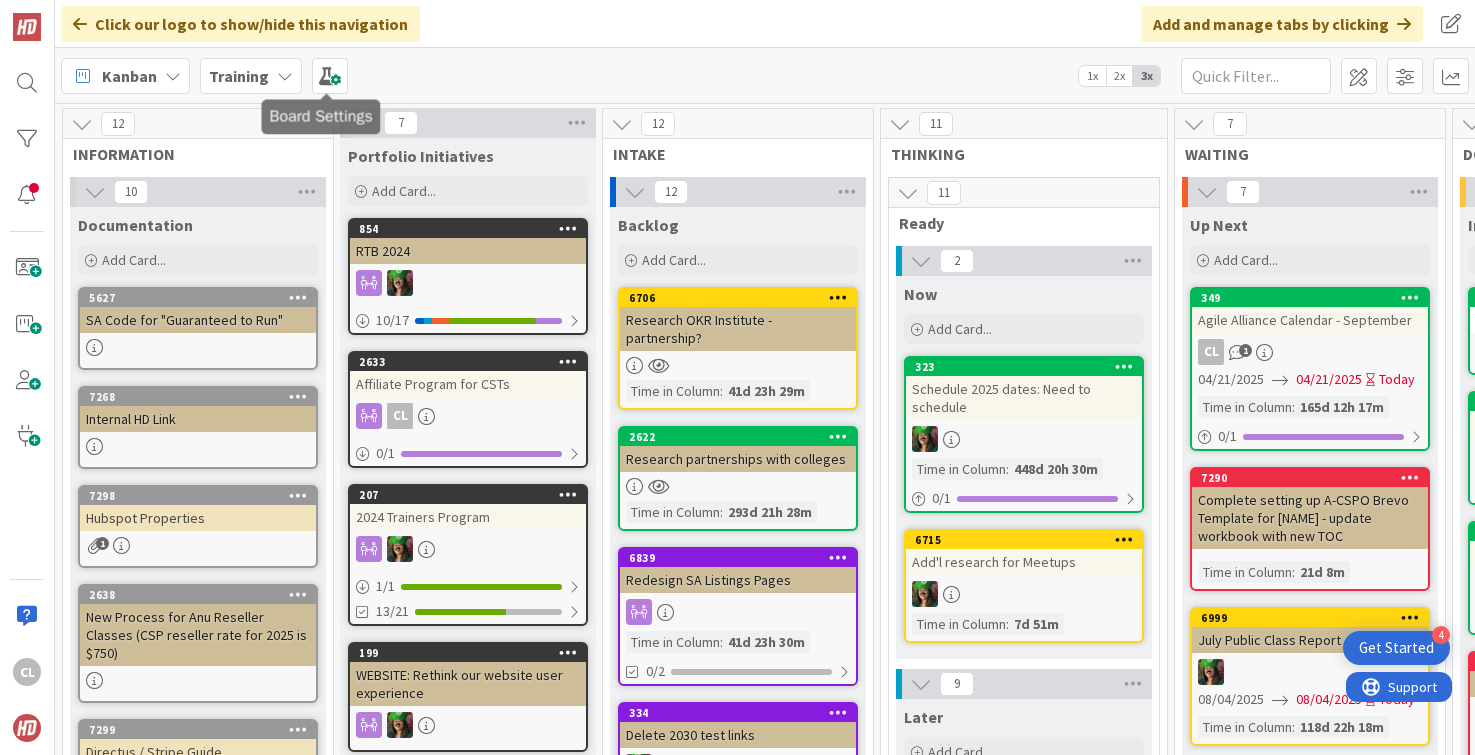 click on "Training" at bounding box center (239, 76) 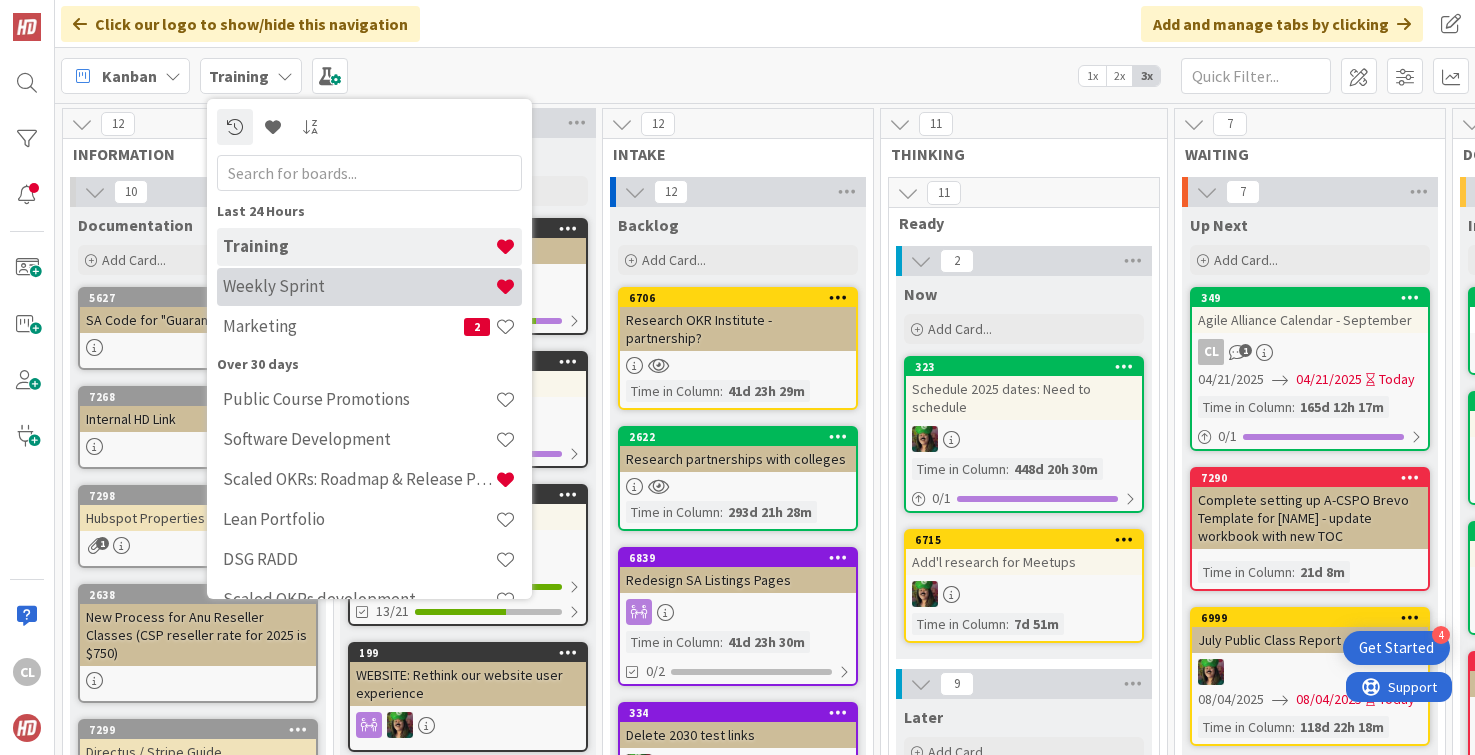 click on "Weekly Sprint" at bounding box center [359, 286] 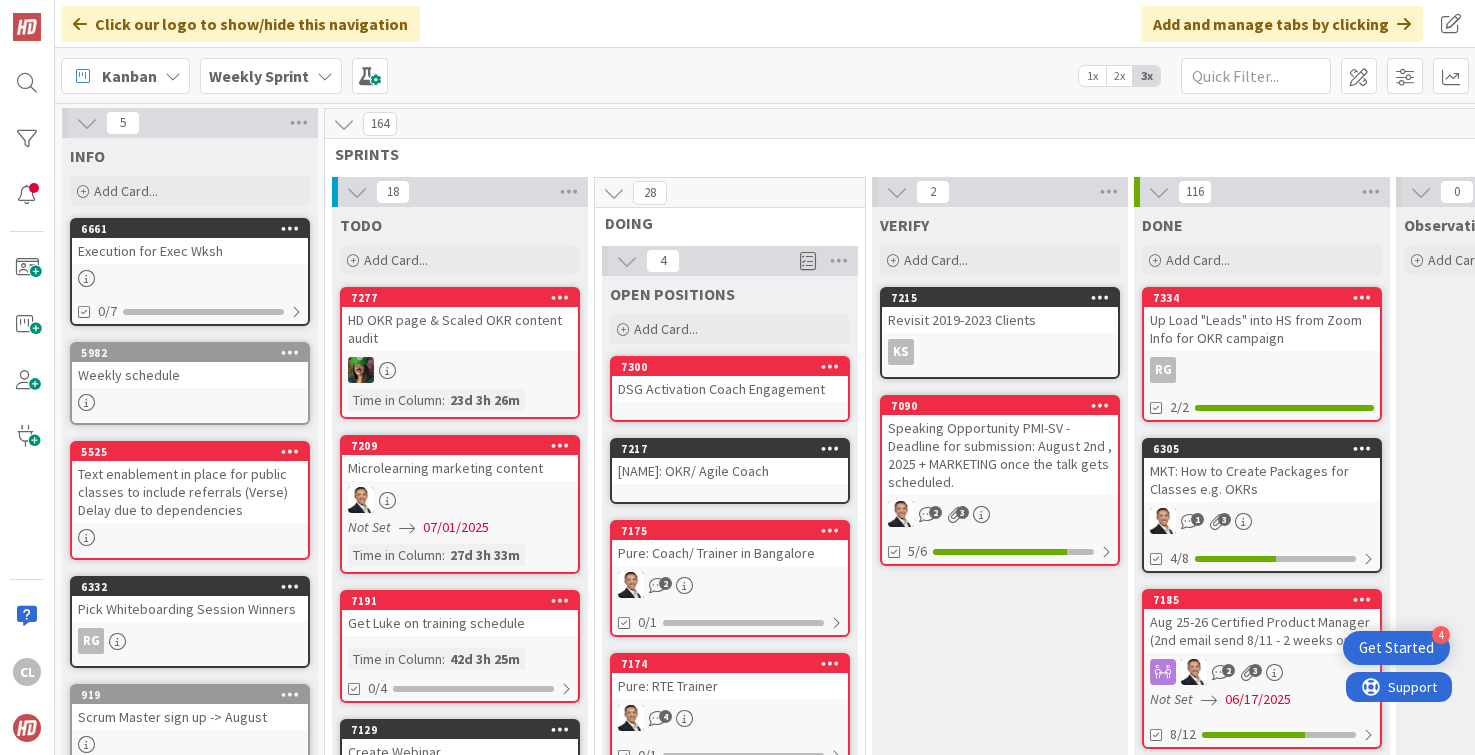 scroll, scrollTop: 0, scrollLeft: 0, axis: both 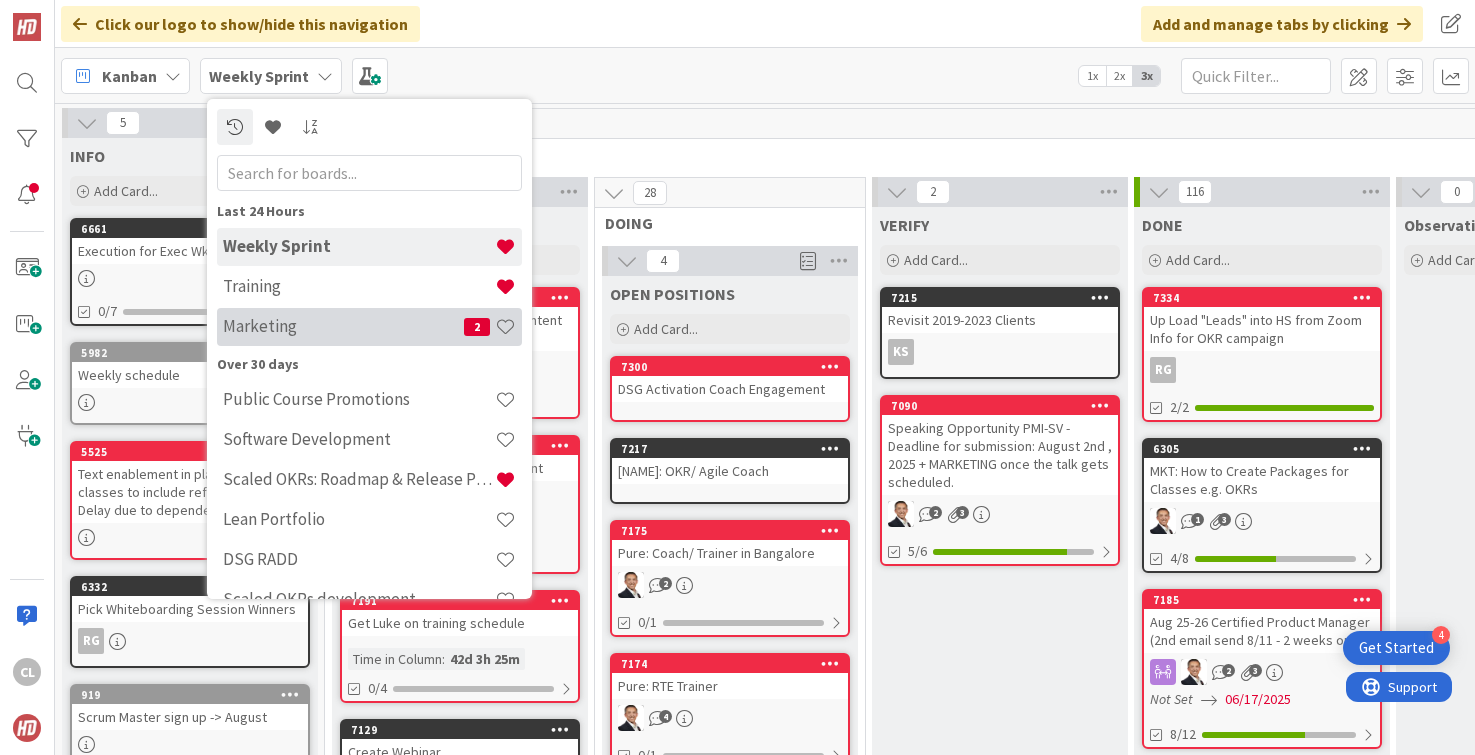 click on "Marketing" at bounding box center [343, 326] 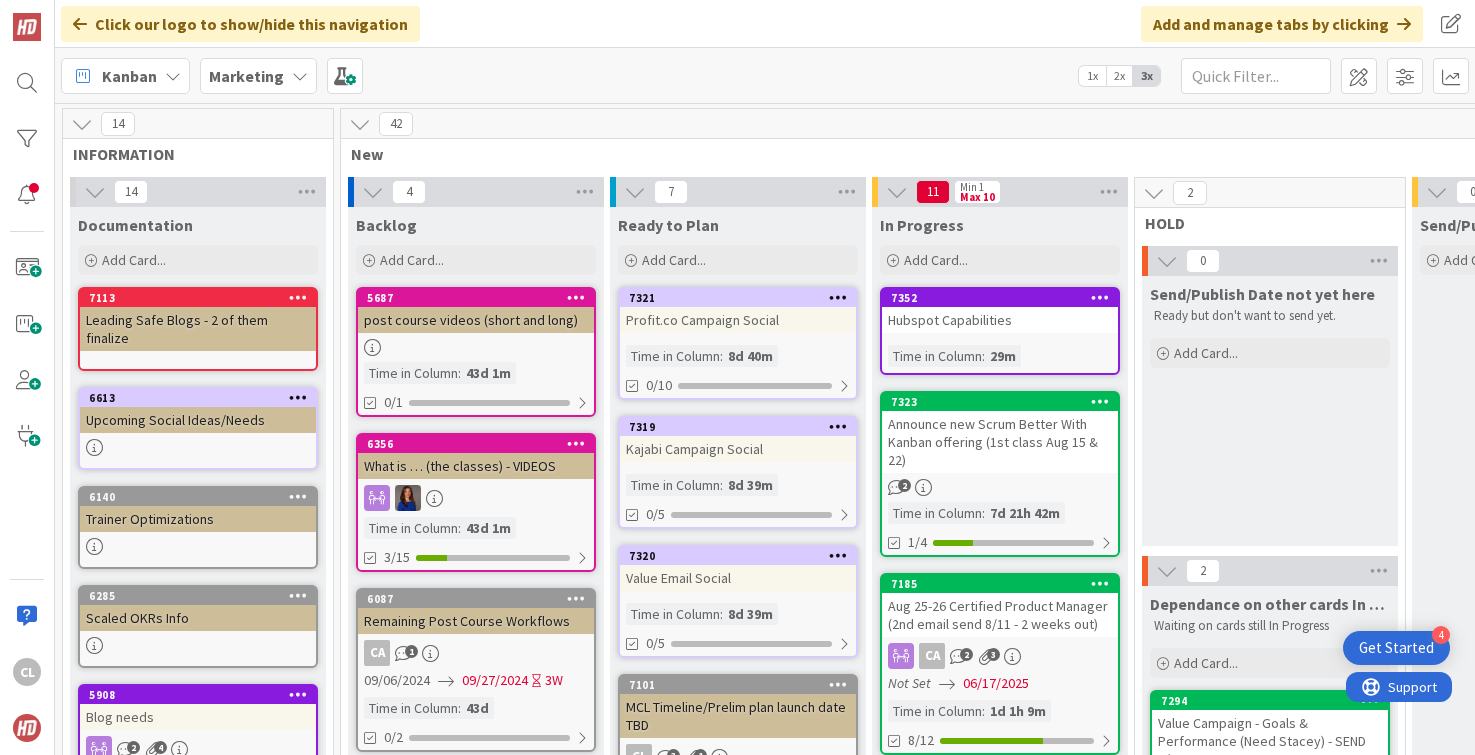 click on "Marketing" at bounding box center (258, 76) 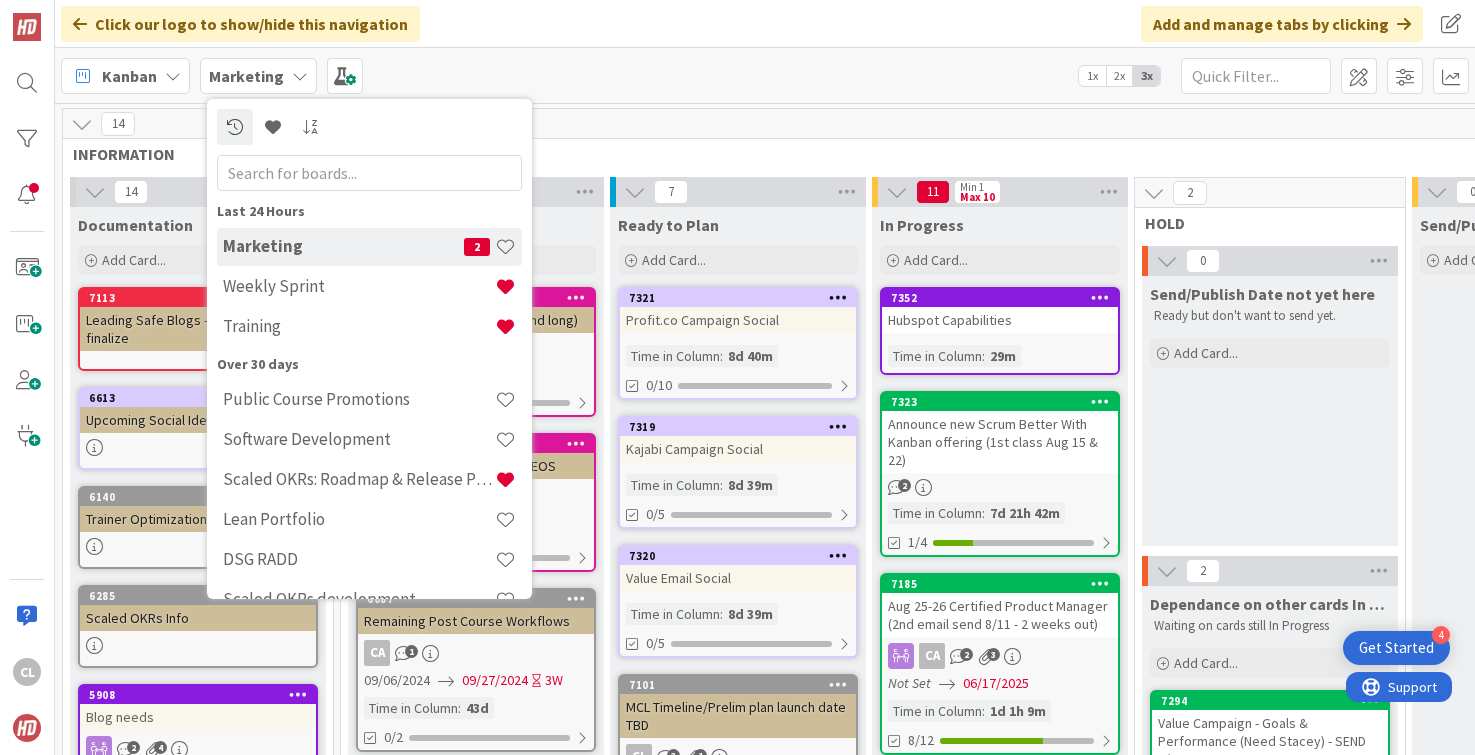 scroll, scrollTop: 0, scrollLeft: 0, axis: both 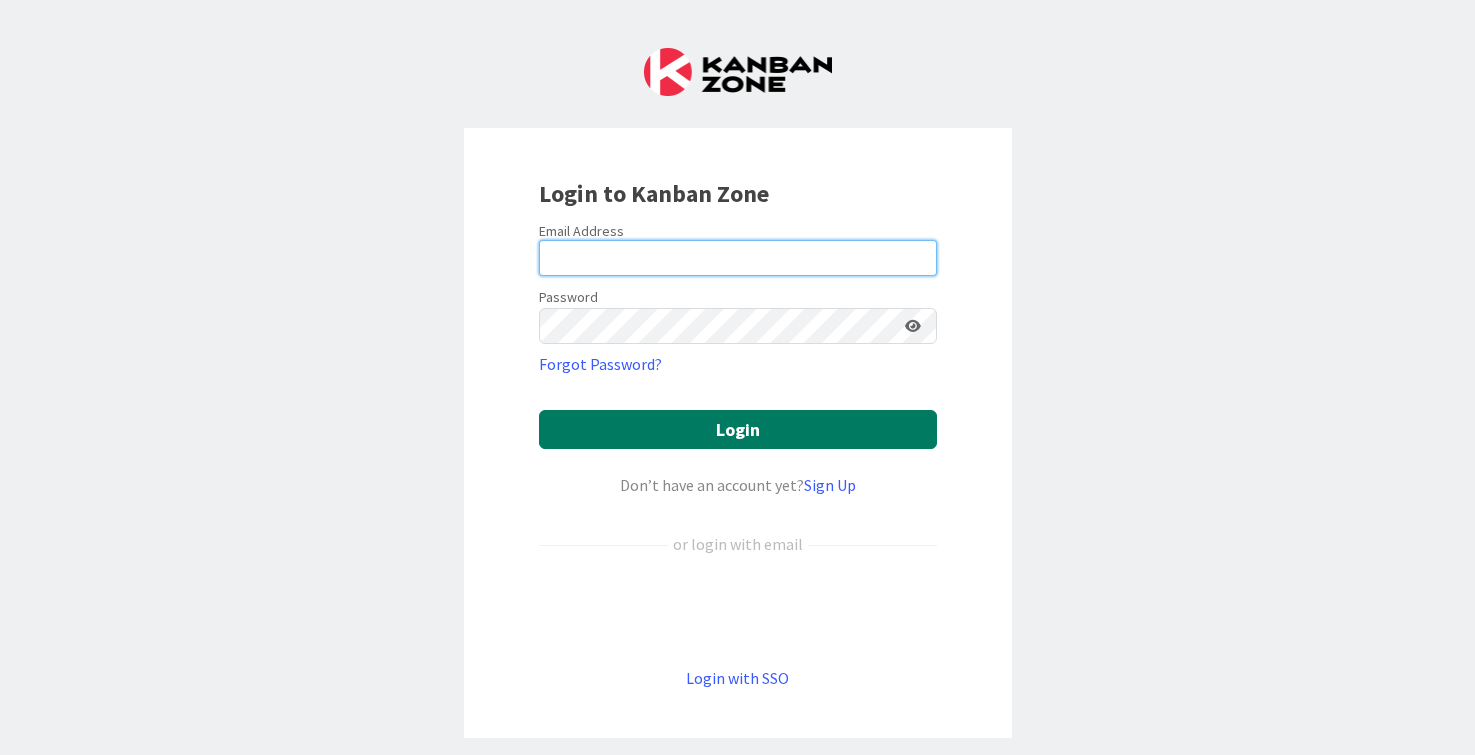 type on "[EMAIL]" 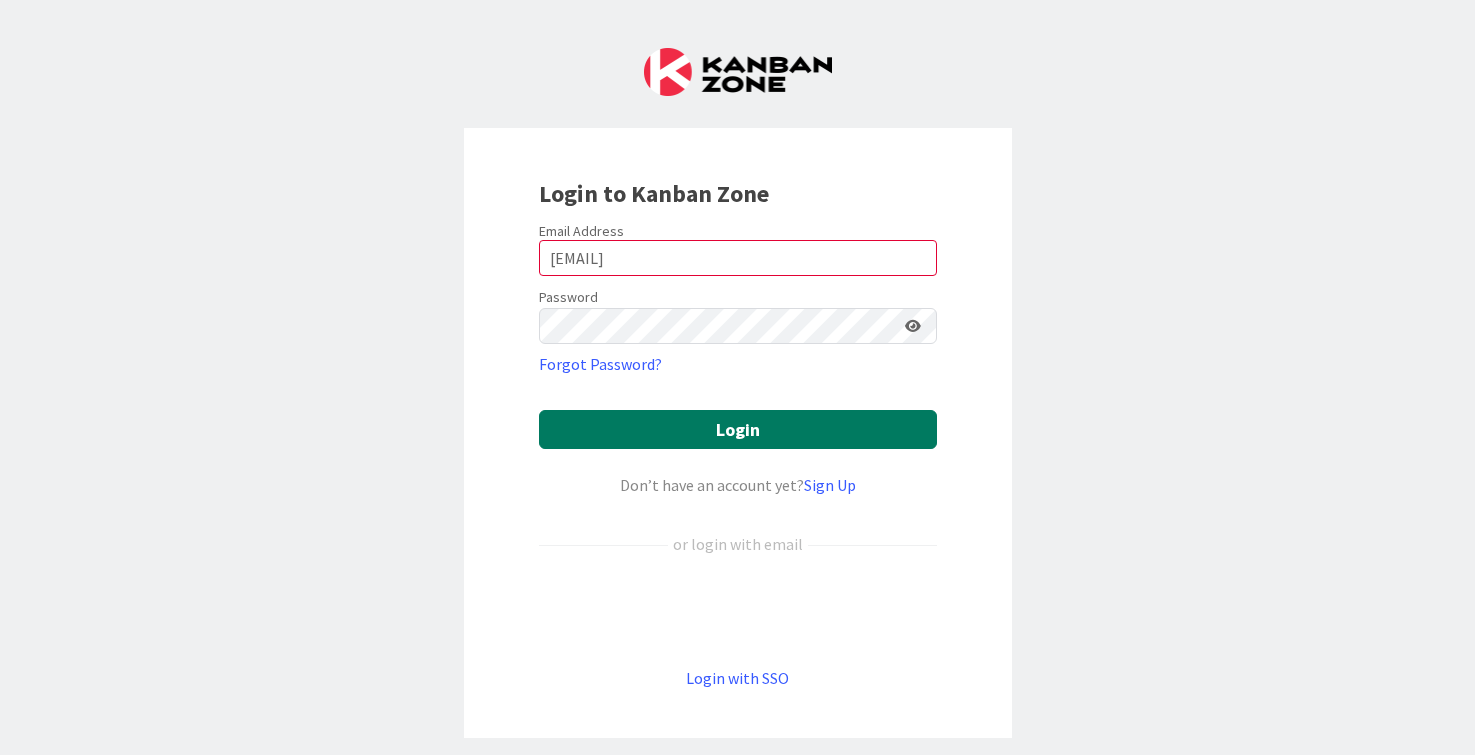 click on "Login" at bounding box center (738, 429) 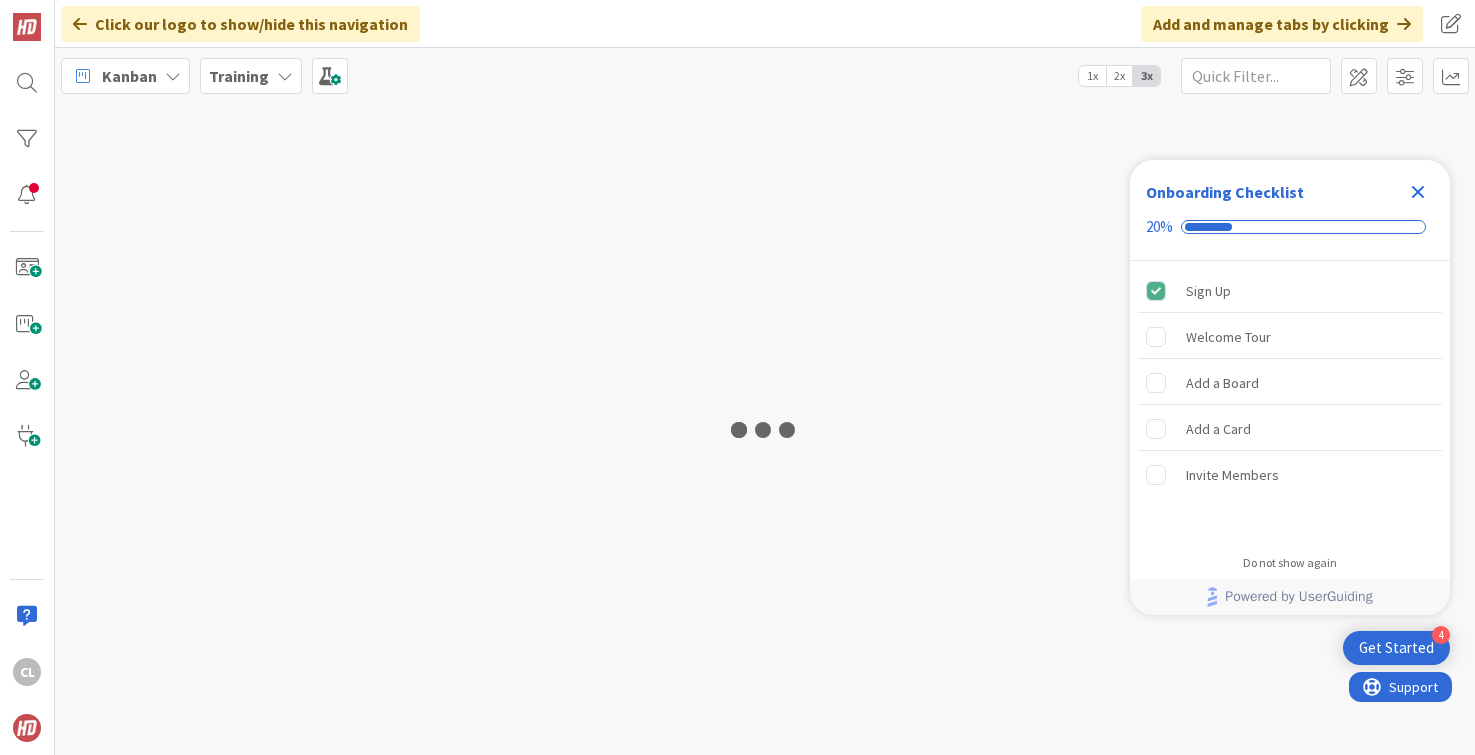 scroll, scrollTop: 0, scrollLeft: 0, axis: both 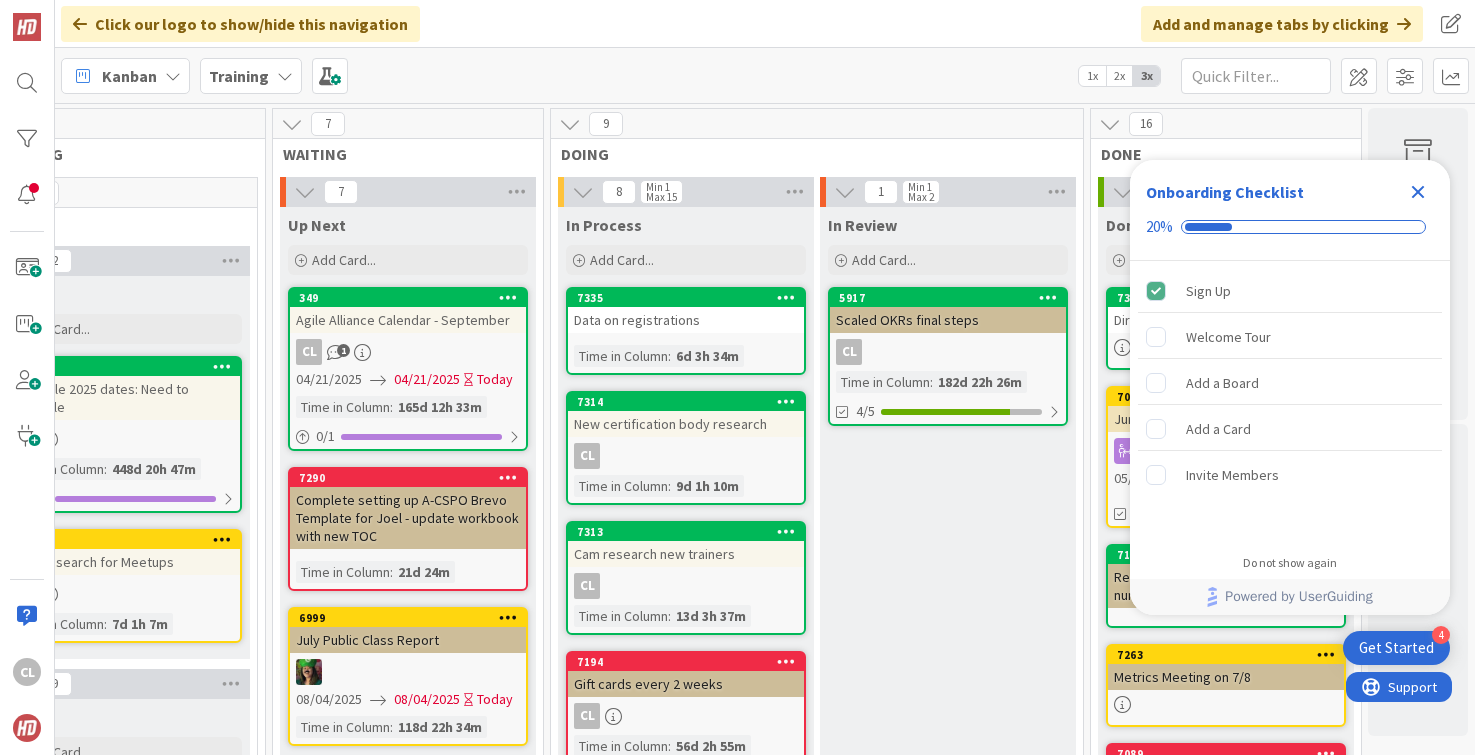 click on "In Review Add Card... 5917 Scaled OKRs final steps CL Time in Column : 182d 22h 26m 4/5" at bounding box center [948, 1090] 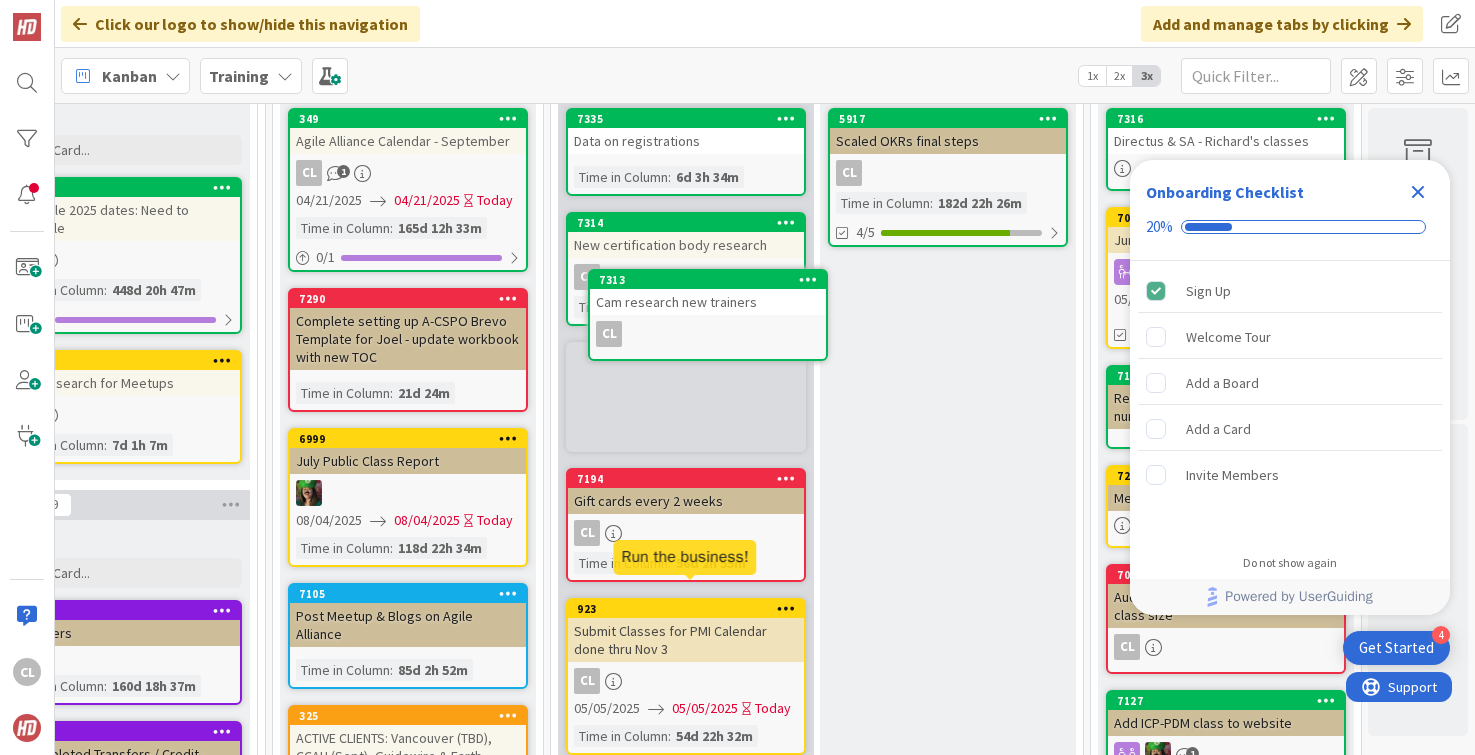 scroll, scrollTop: 167, scrollLeft: 902, axis: both 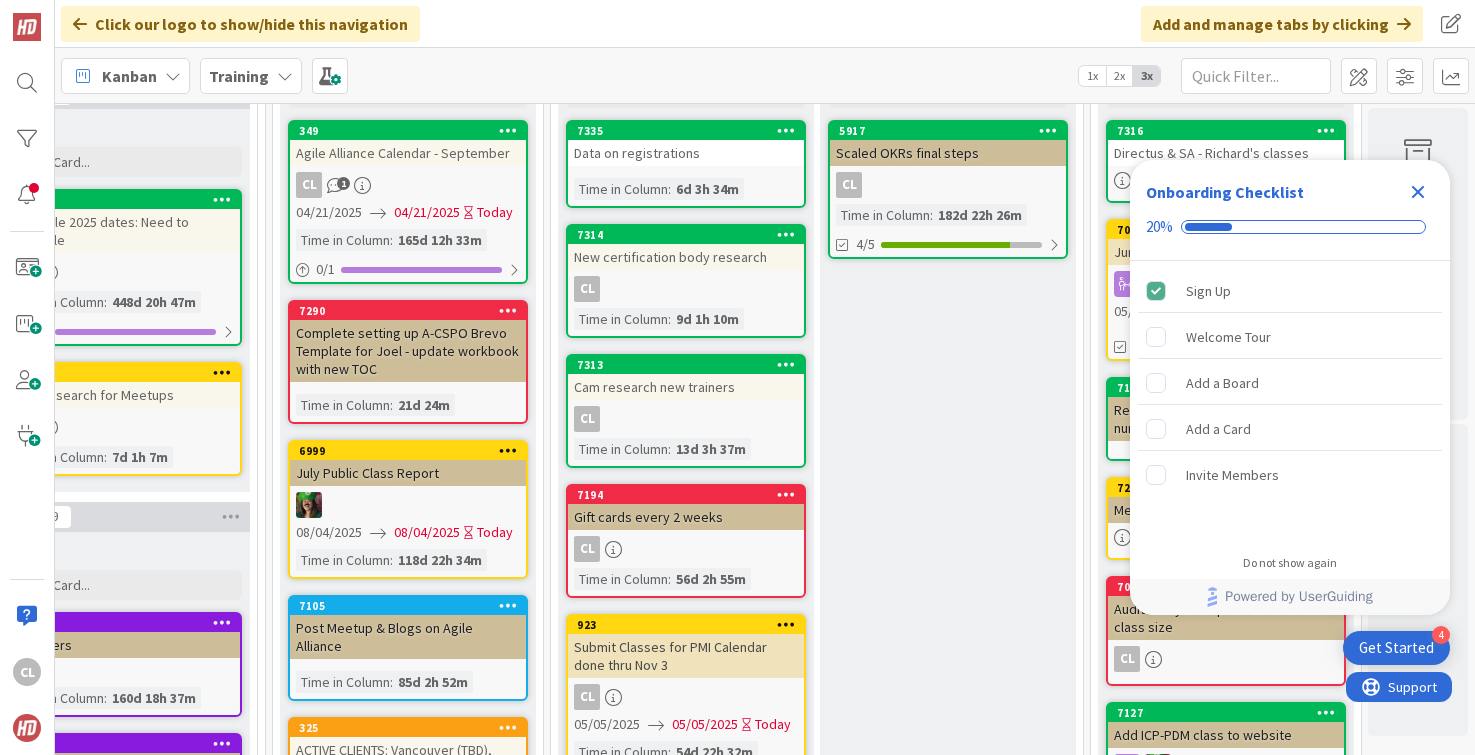 click on "CL" at bounding box center [686, 419] 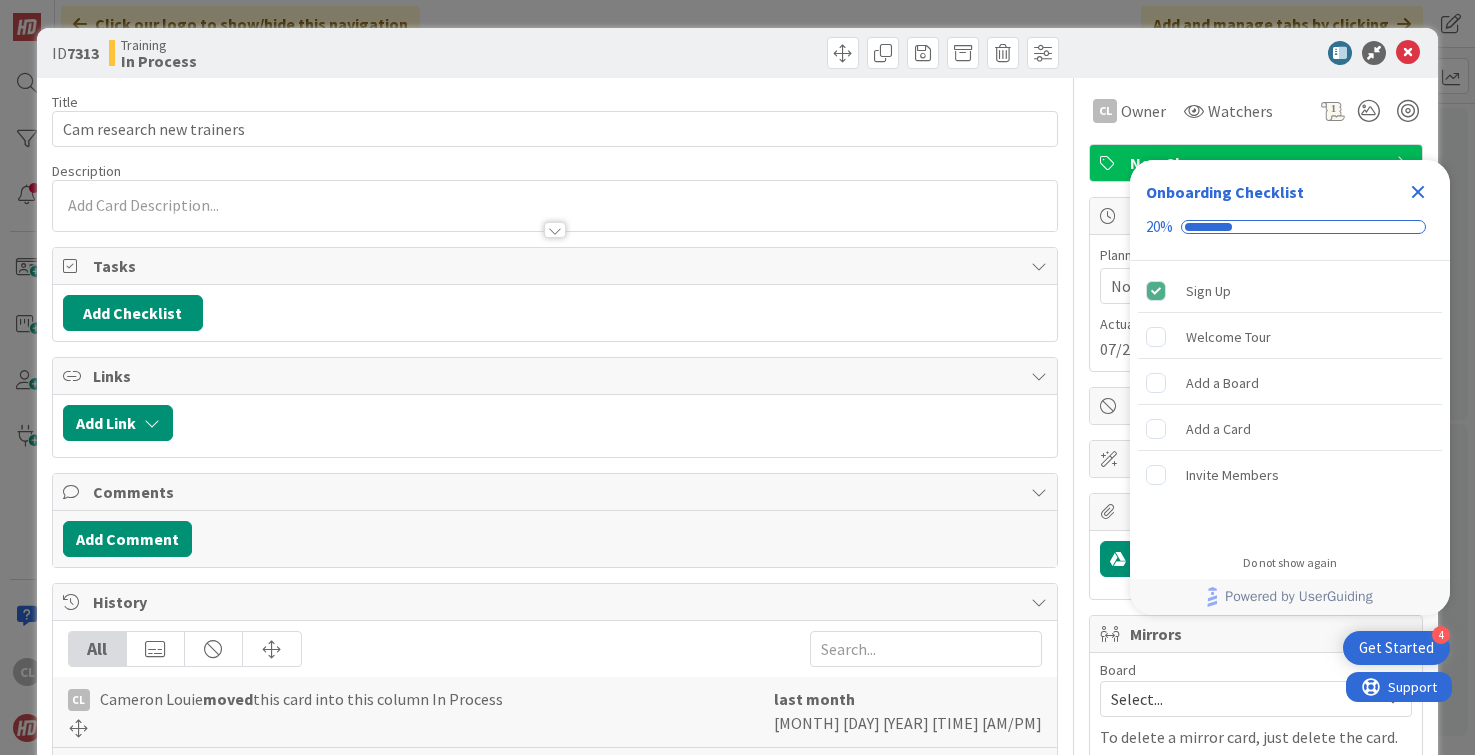 scroll, scrollTop: 0, scrollLeft: 0, axis: both 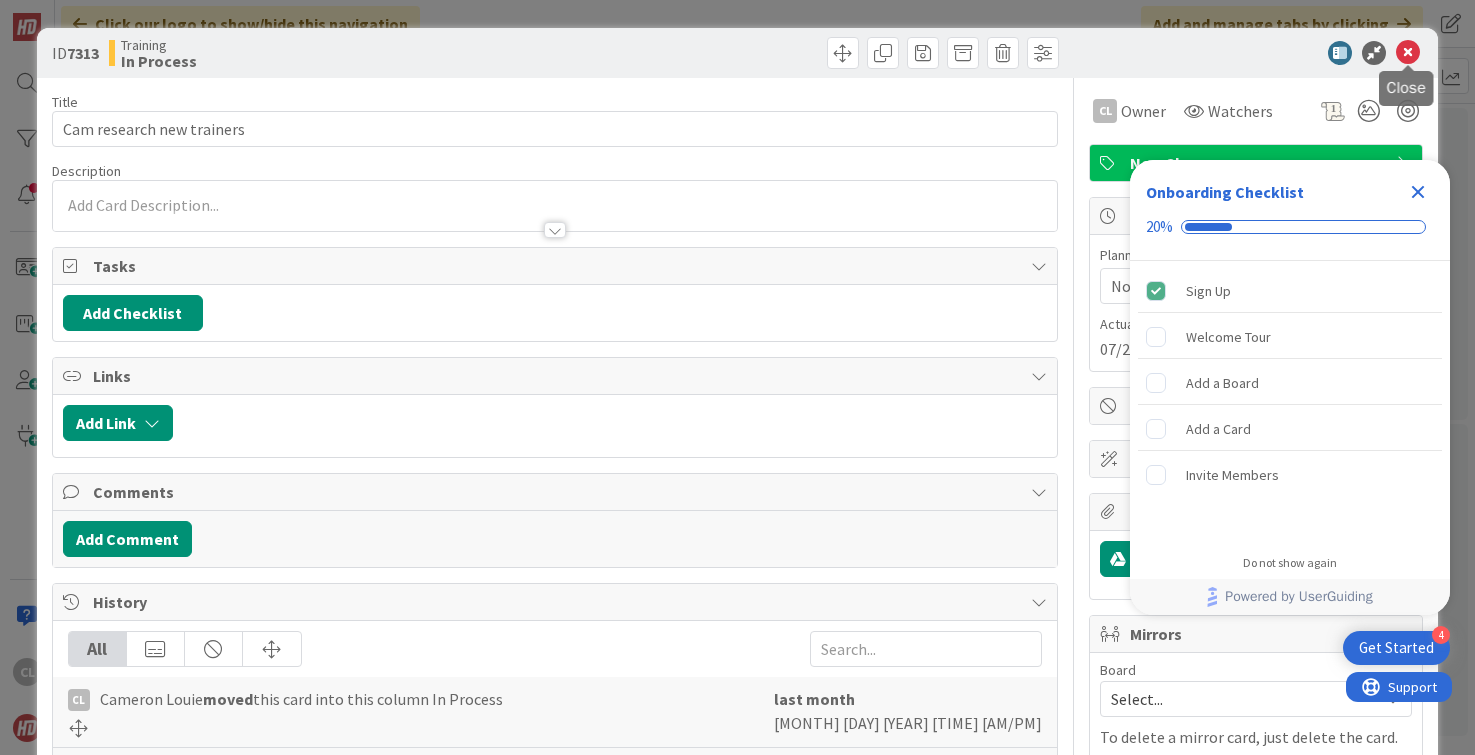 click at bounding box center [1408, 53] 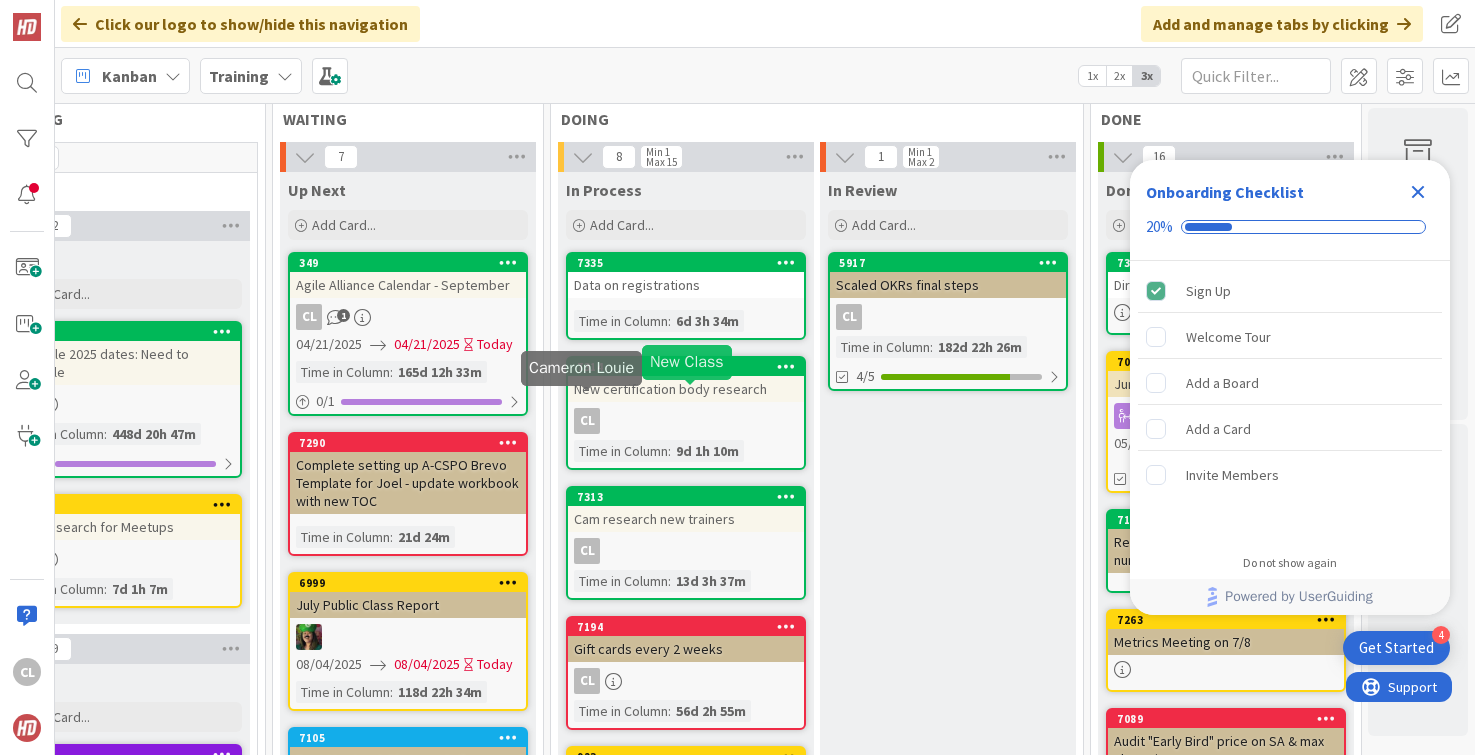 scroll, scrollTop: 22, scrollLeft: 902, axis: both 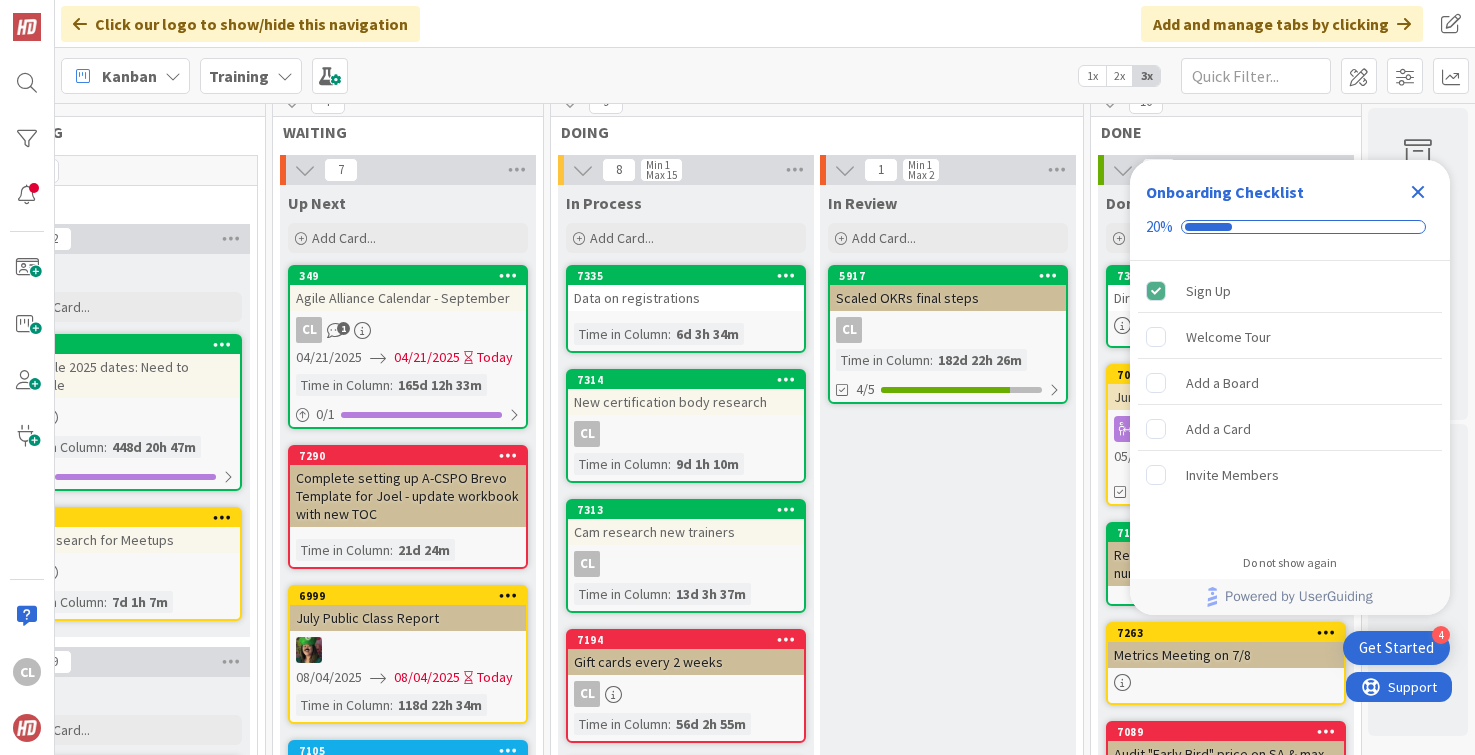 click on "Data on registrations" at bounding box center [686, 298] 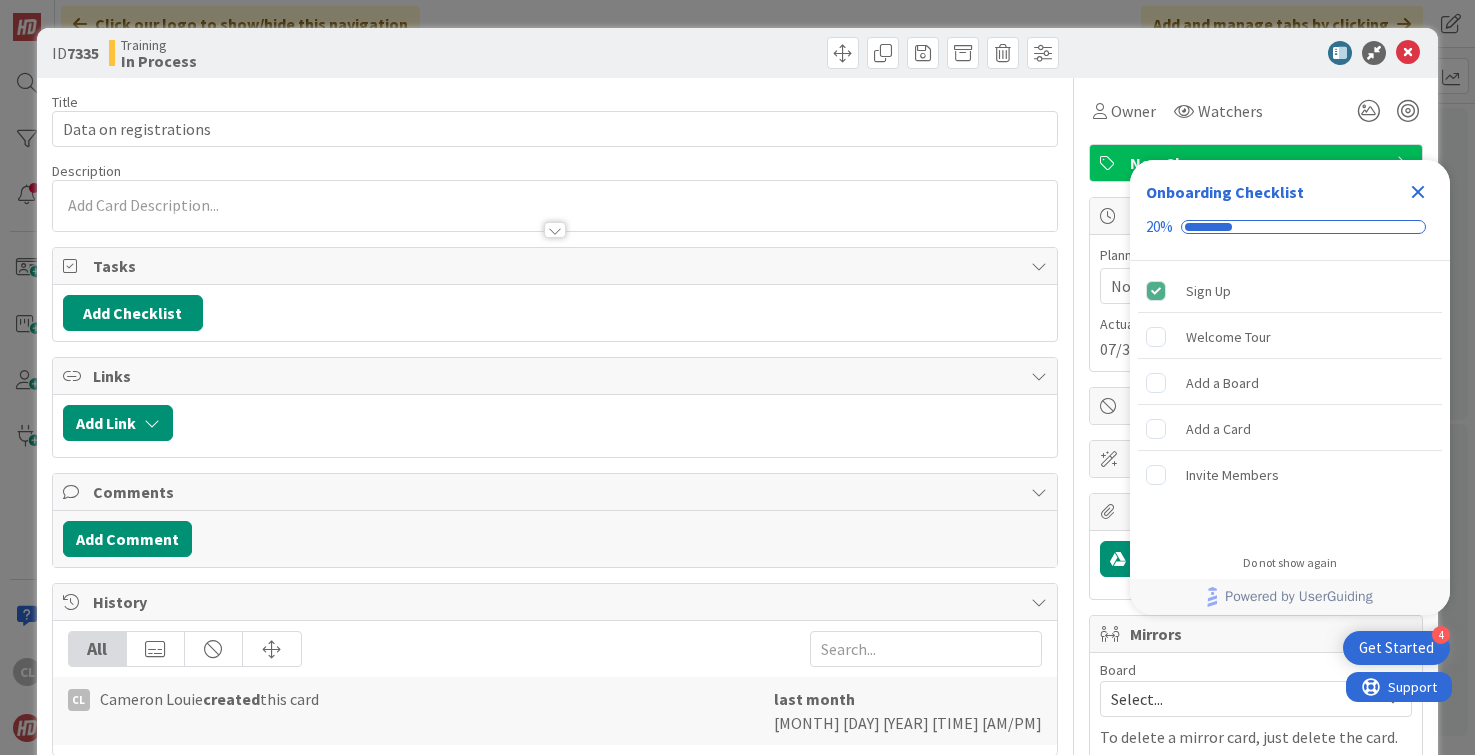 scroll, scrollTop: 0, scrollLeft: 0, axis: both 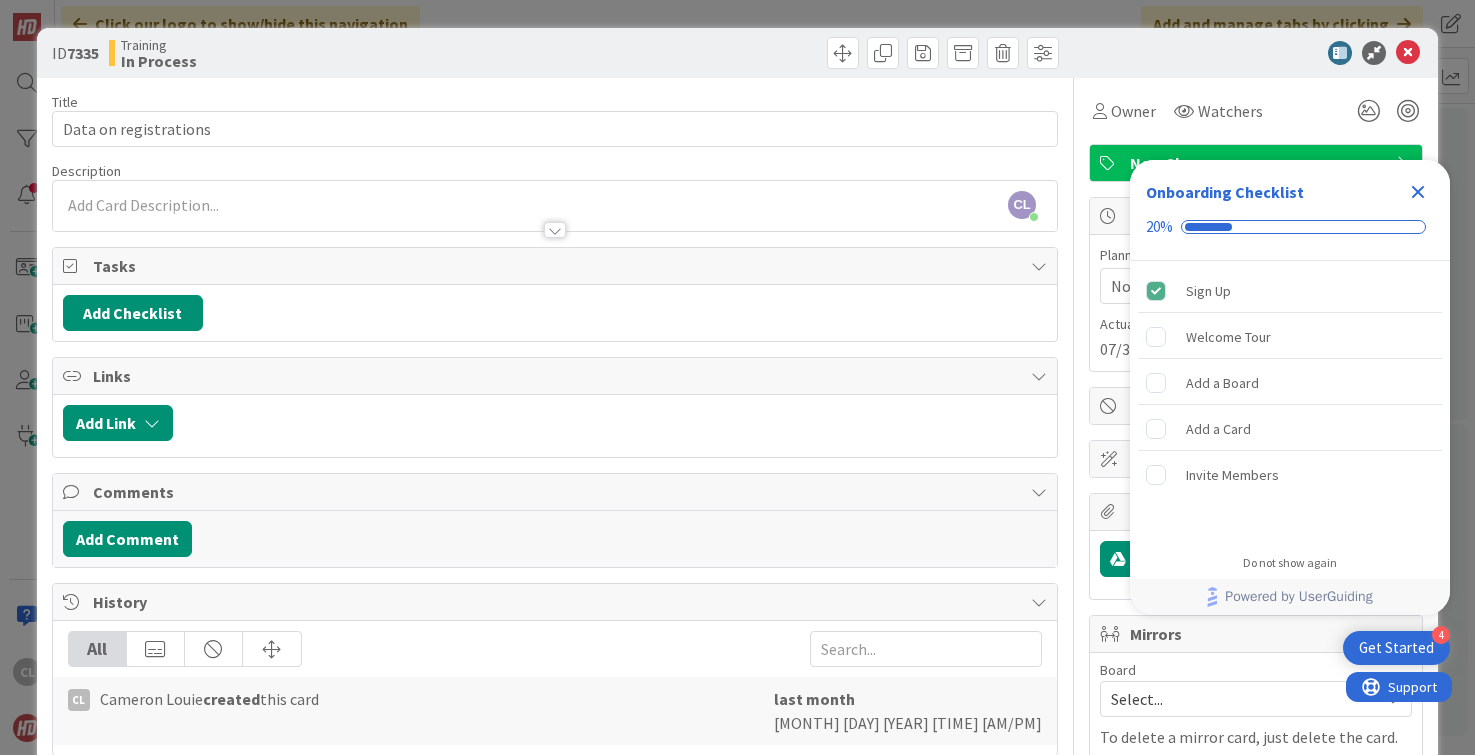 click 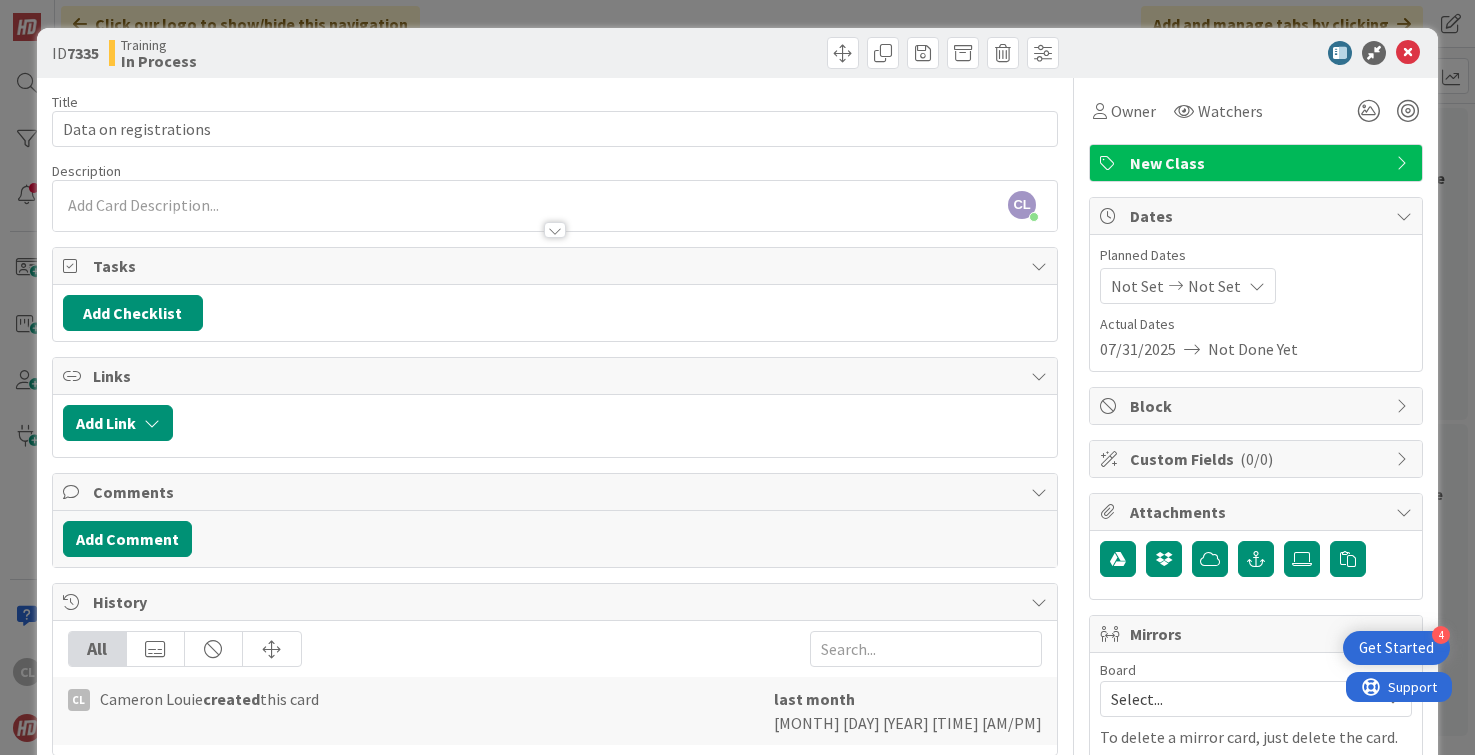 scroll, scrollTop: 0, scrollLeft: 0, axis: both 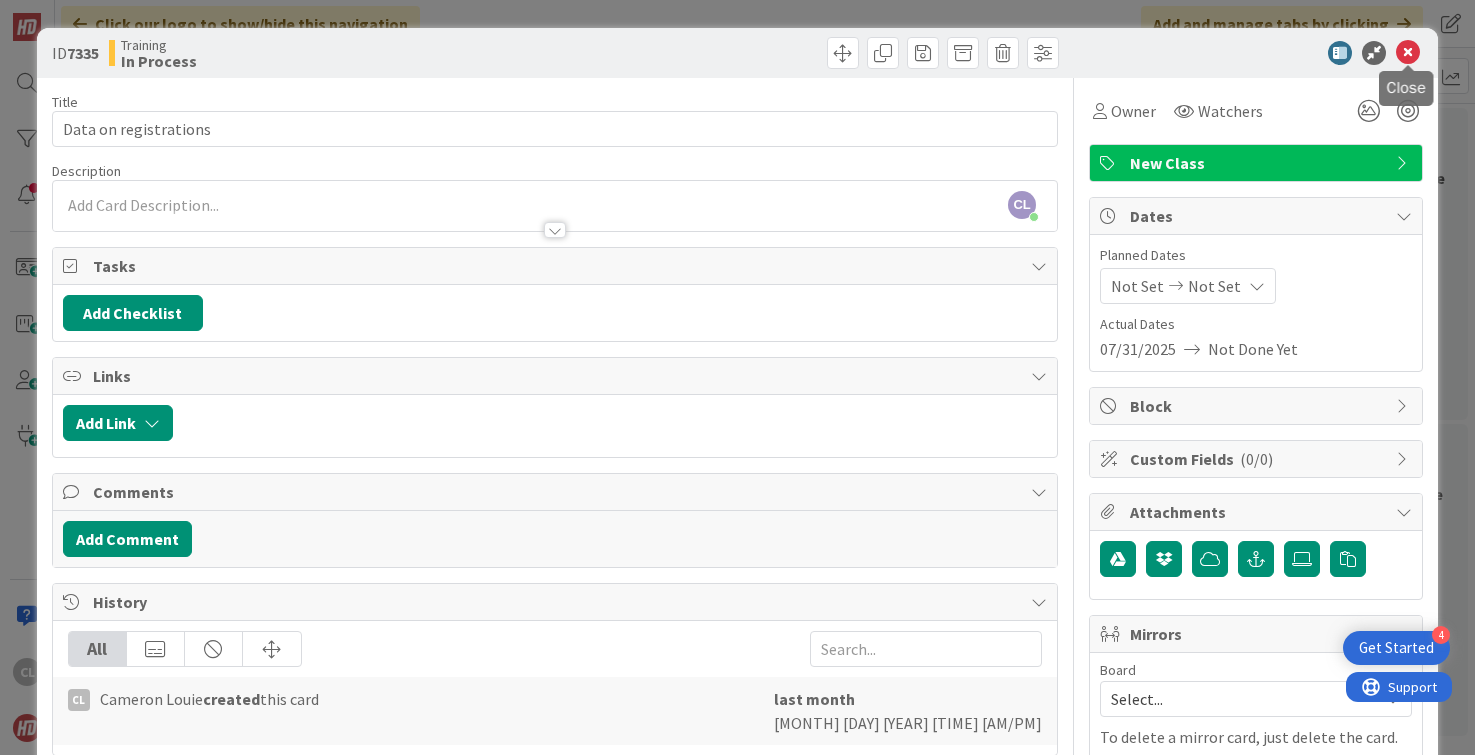 click at bounding box center [1408, 53] 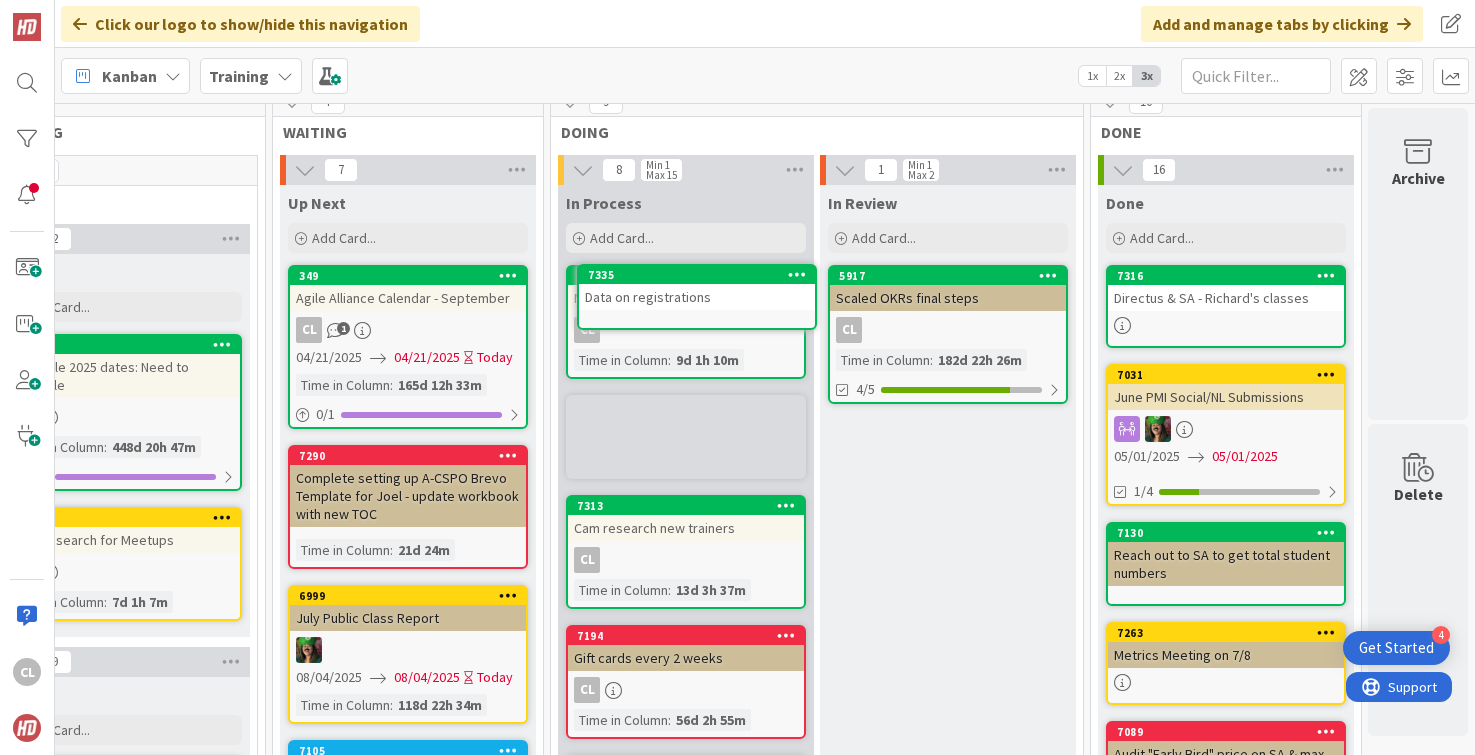 scroll, scrollTop: 0, scrollLeft: 0, axis: both 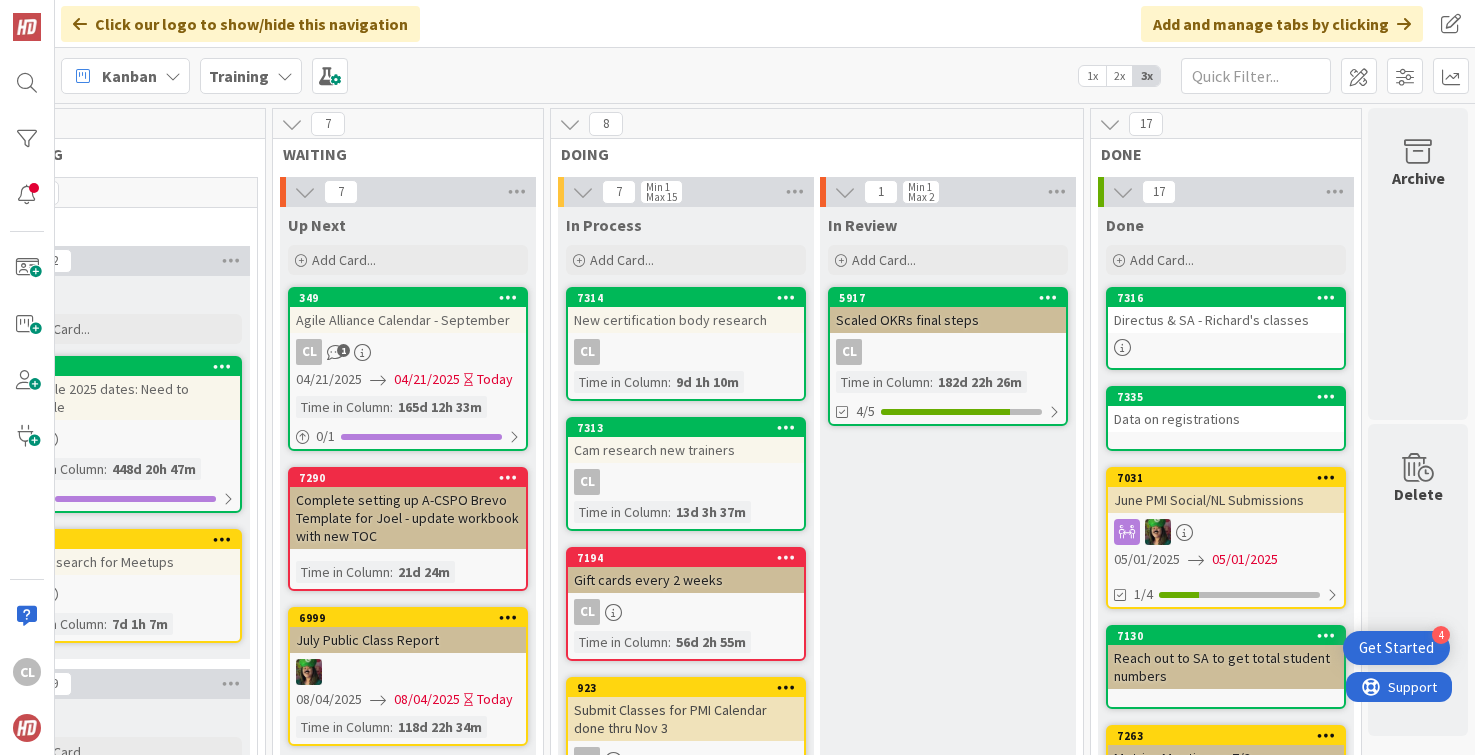 click on "In Review Add Card... 5917 Scaled OKRs final steps CL Time in Column : 182d 22h 26m 4/5" at bounding box center (948, 1090) 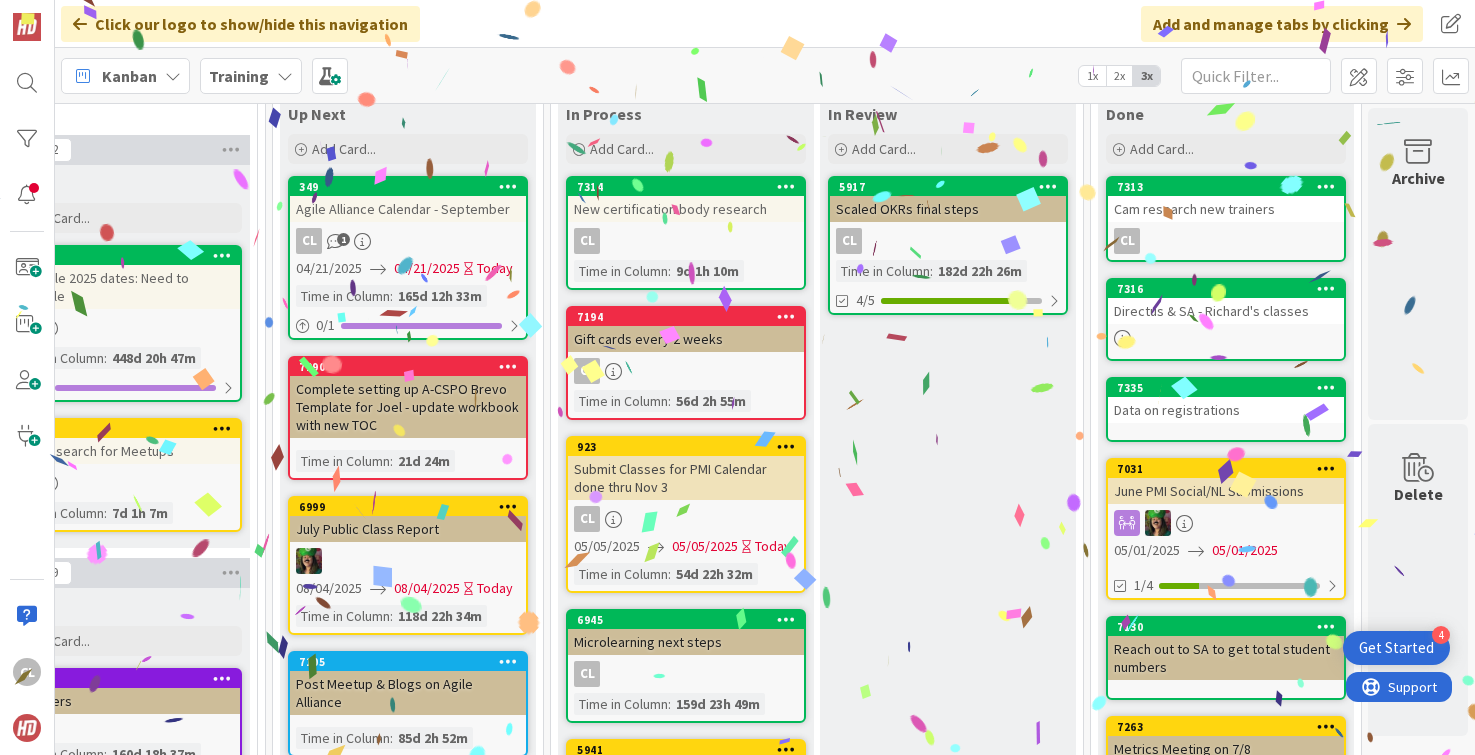 scroll, scrollTop: 0, scrollLeft: 902, axis: horizontal 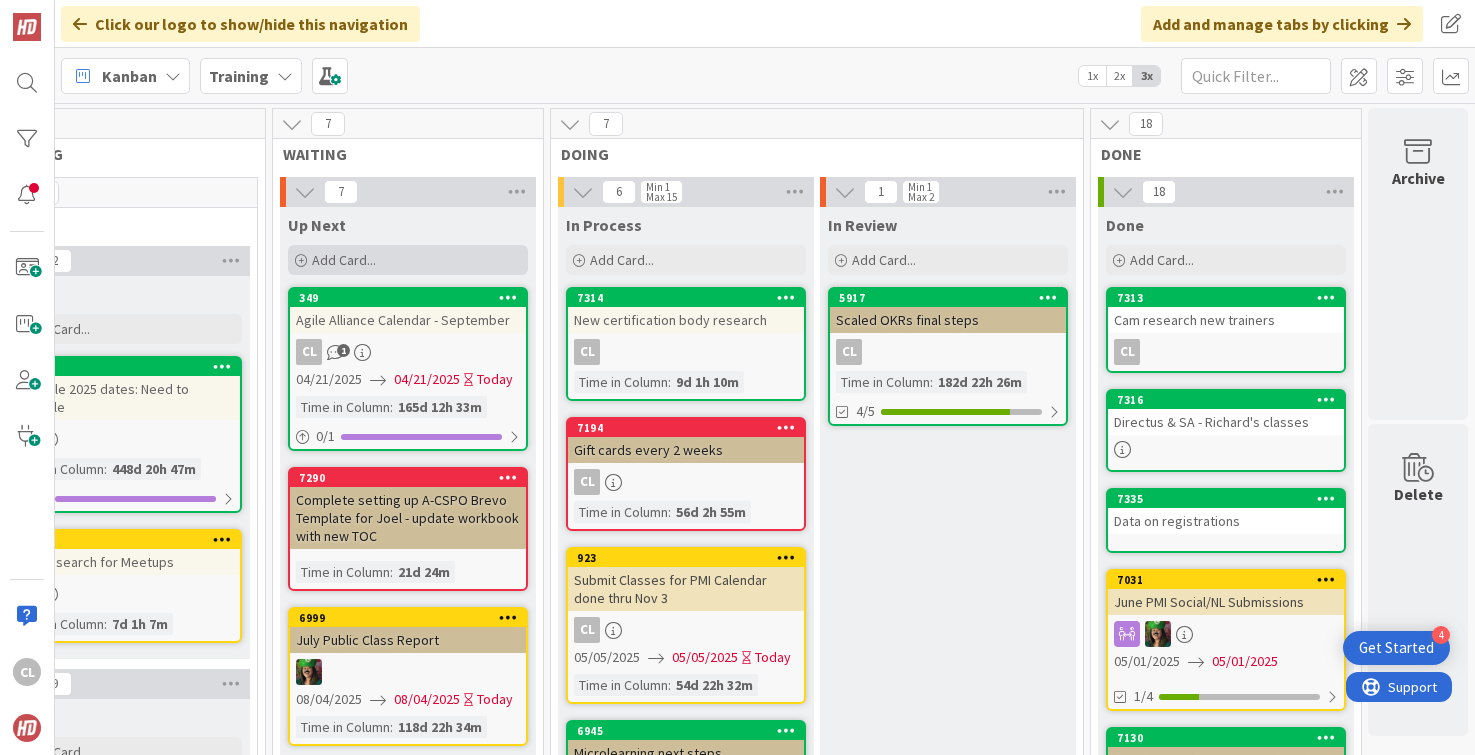 click on "Add Card..." at bounding box center [344, 260] 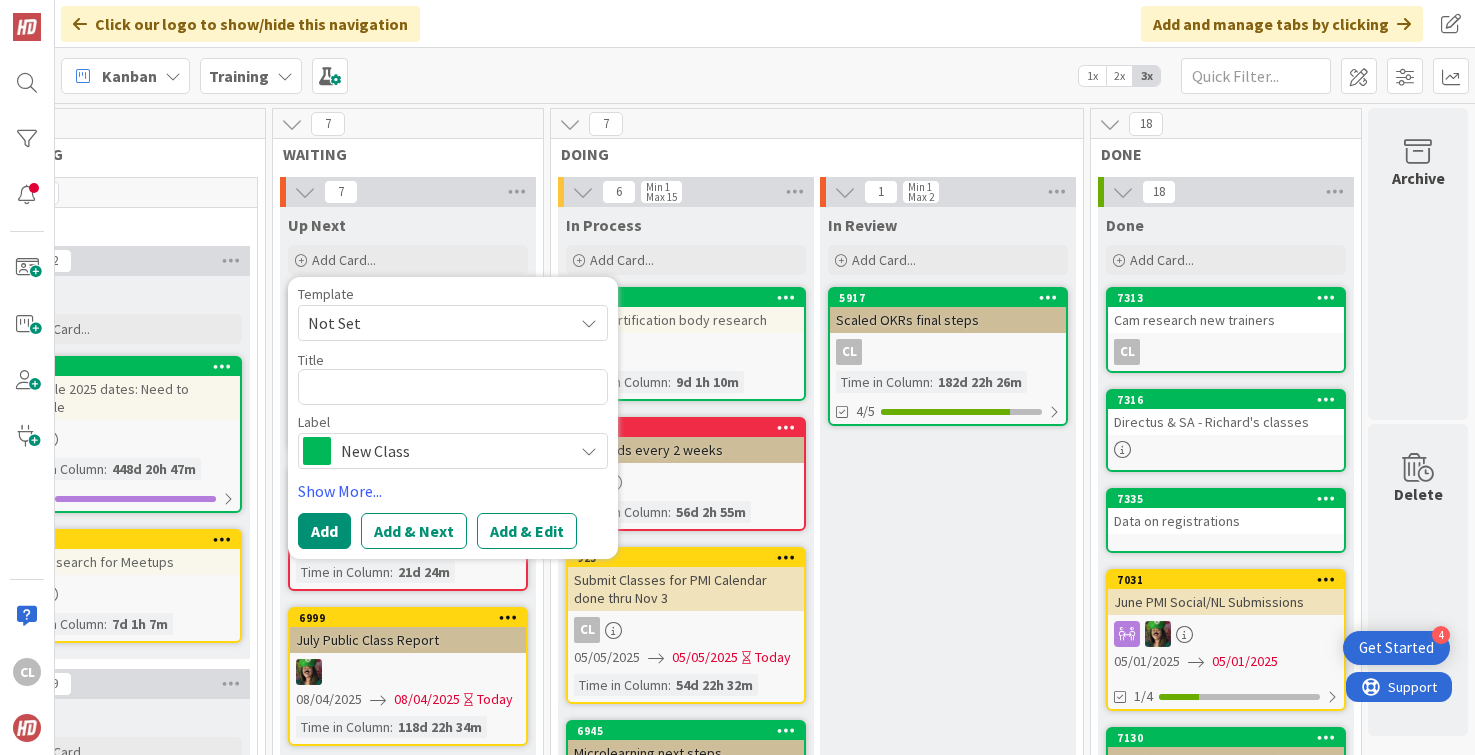 click on "Kanban Training 1x 2x 3x" at bounding box center (765, 75) 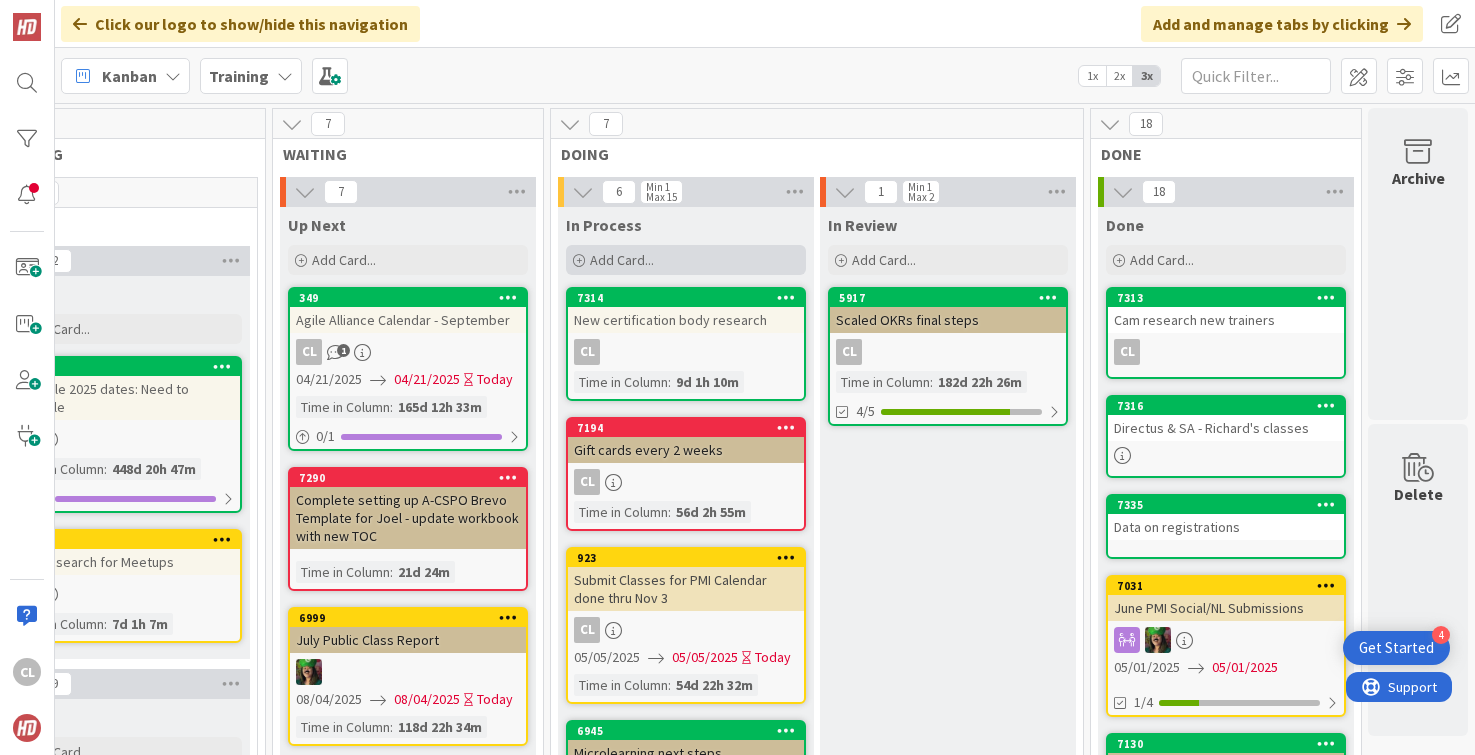 click on "Add Card..." at bounding box center (622, 260) 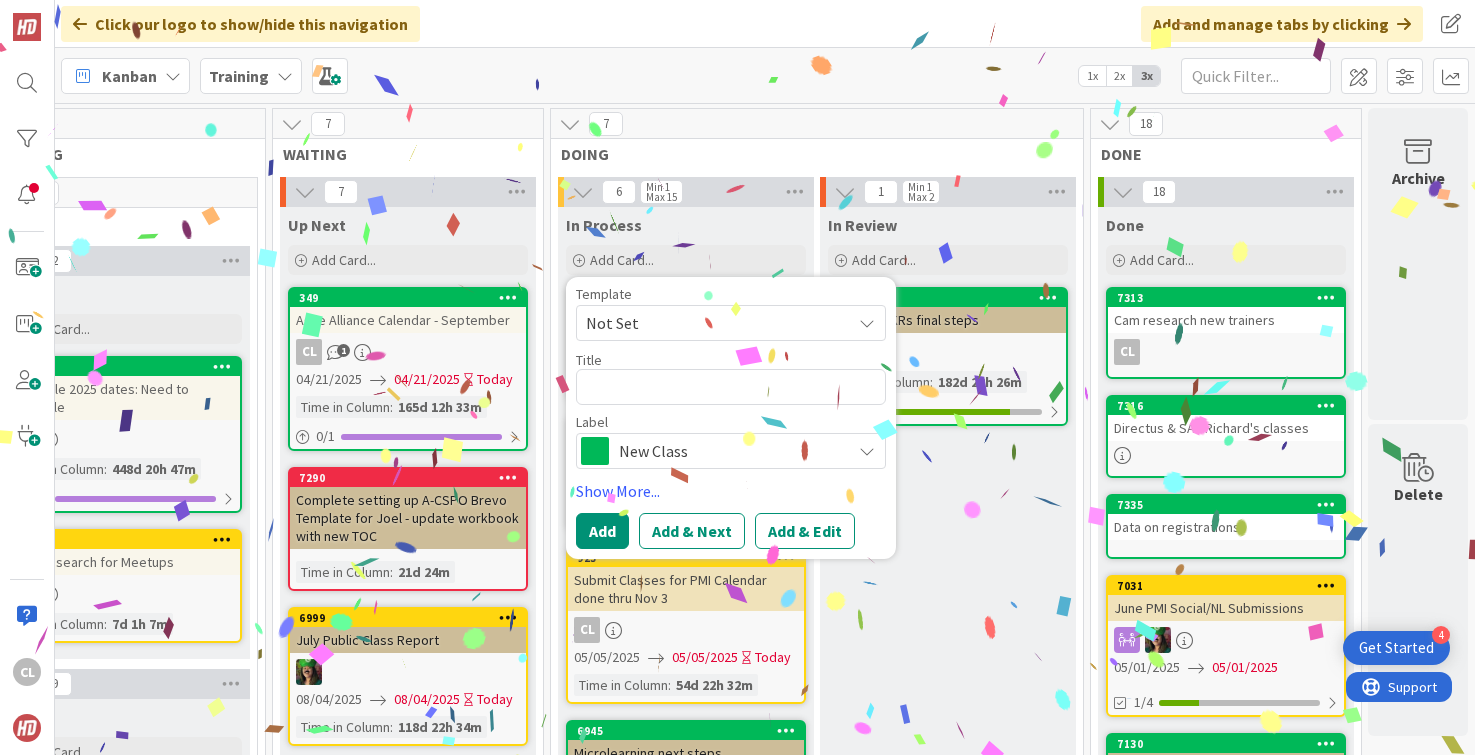 type on "x" 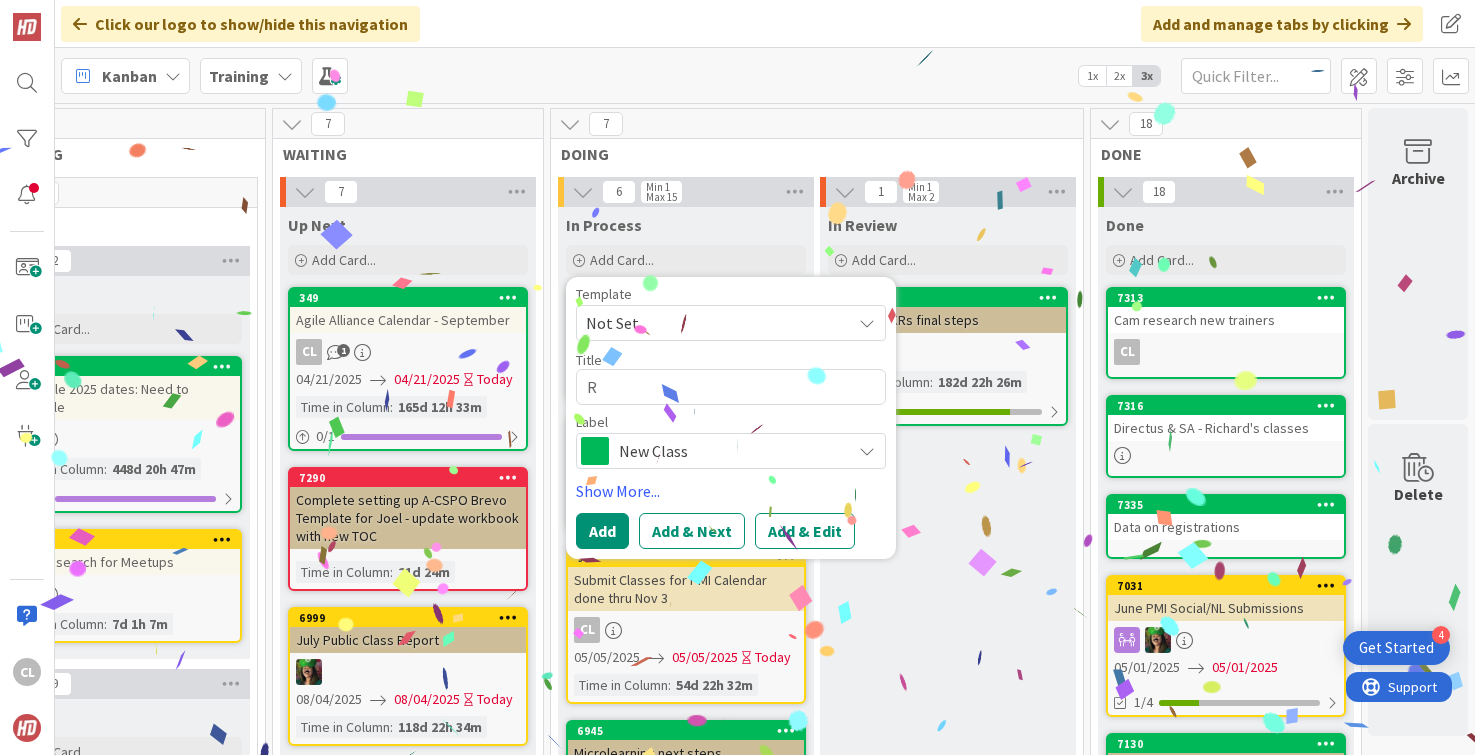type on "x" 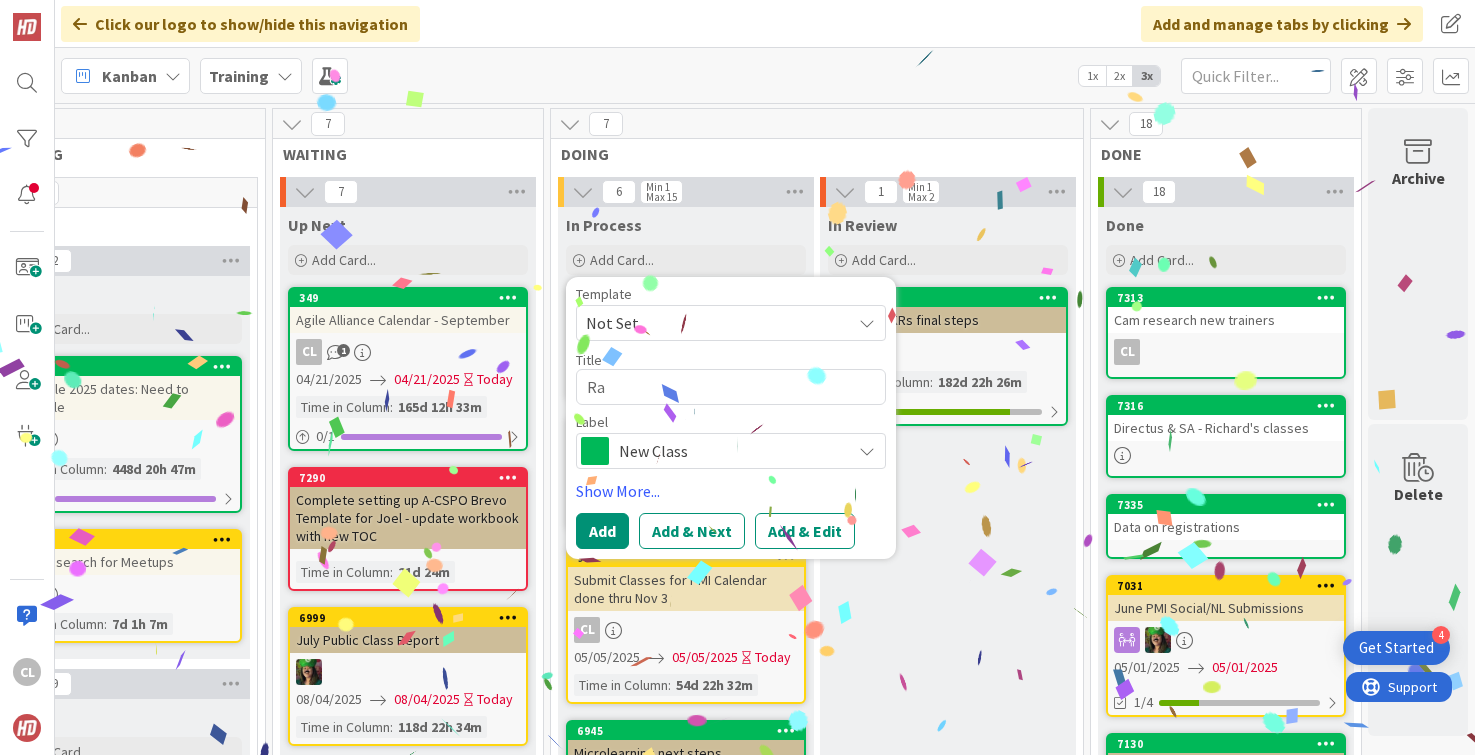 type on "Ran" 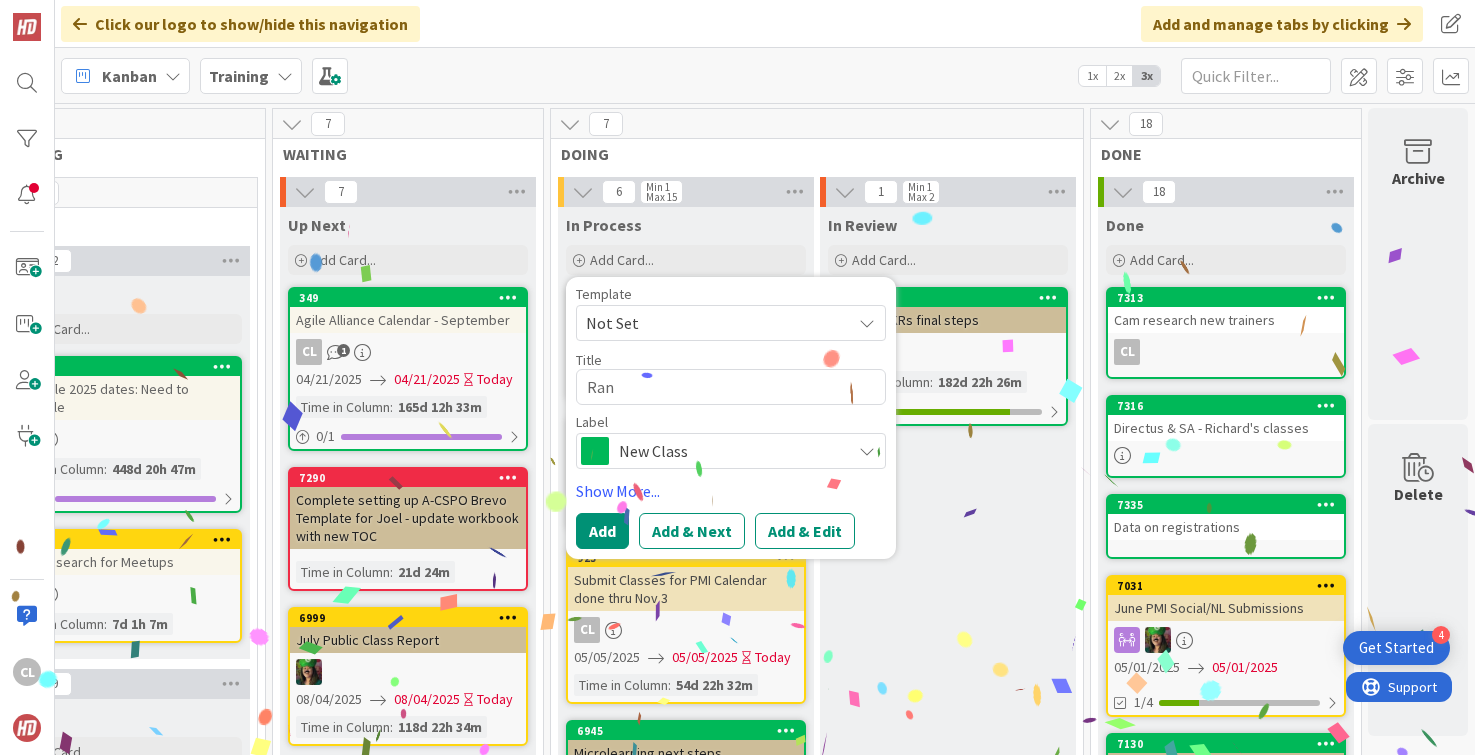 type on "x" 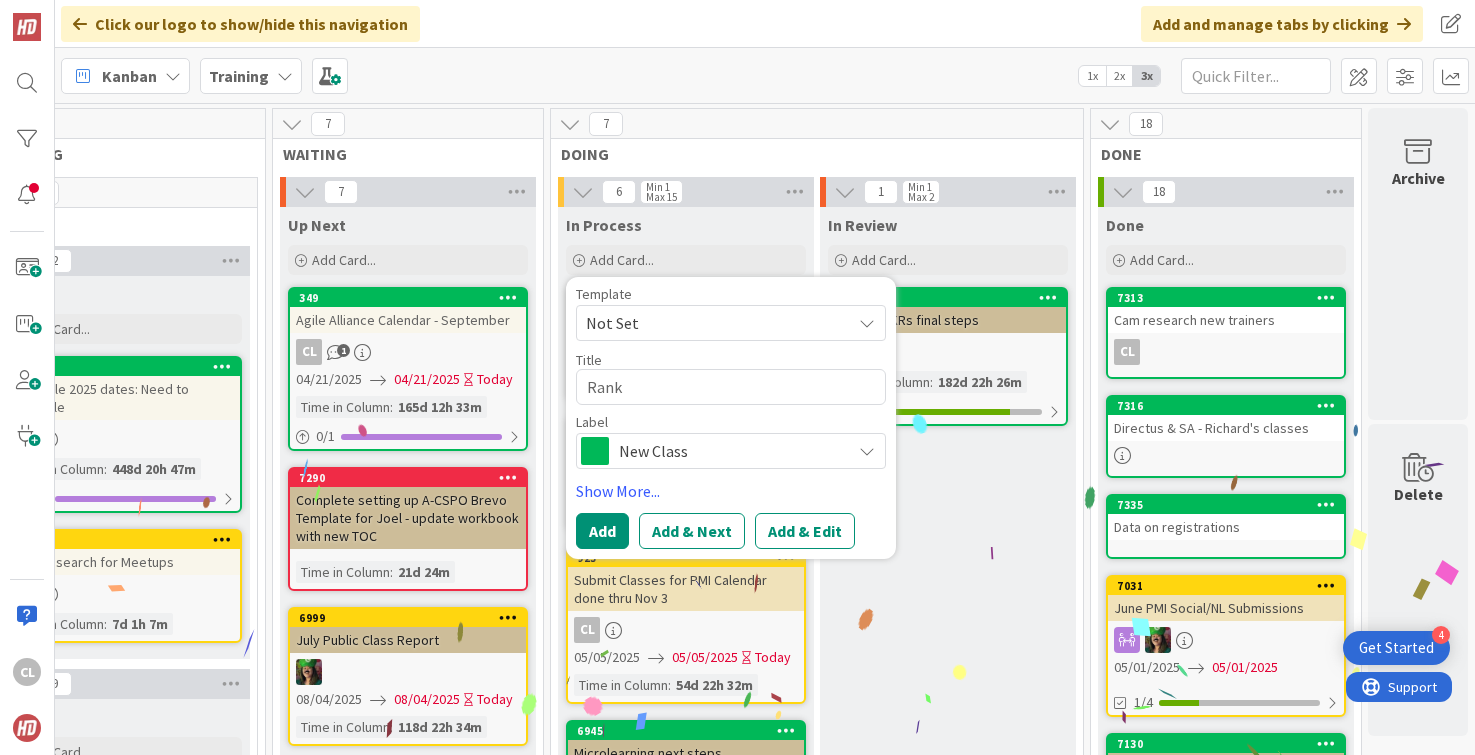 type on "x" 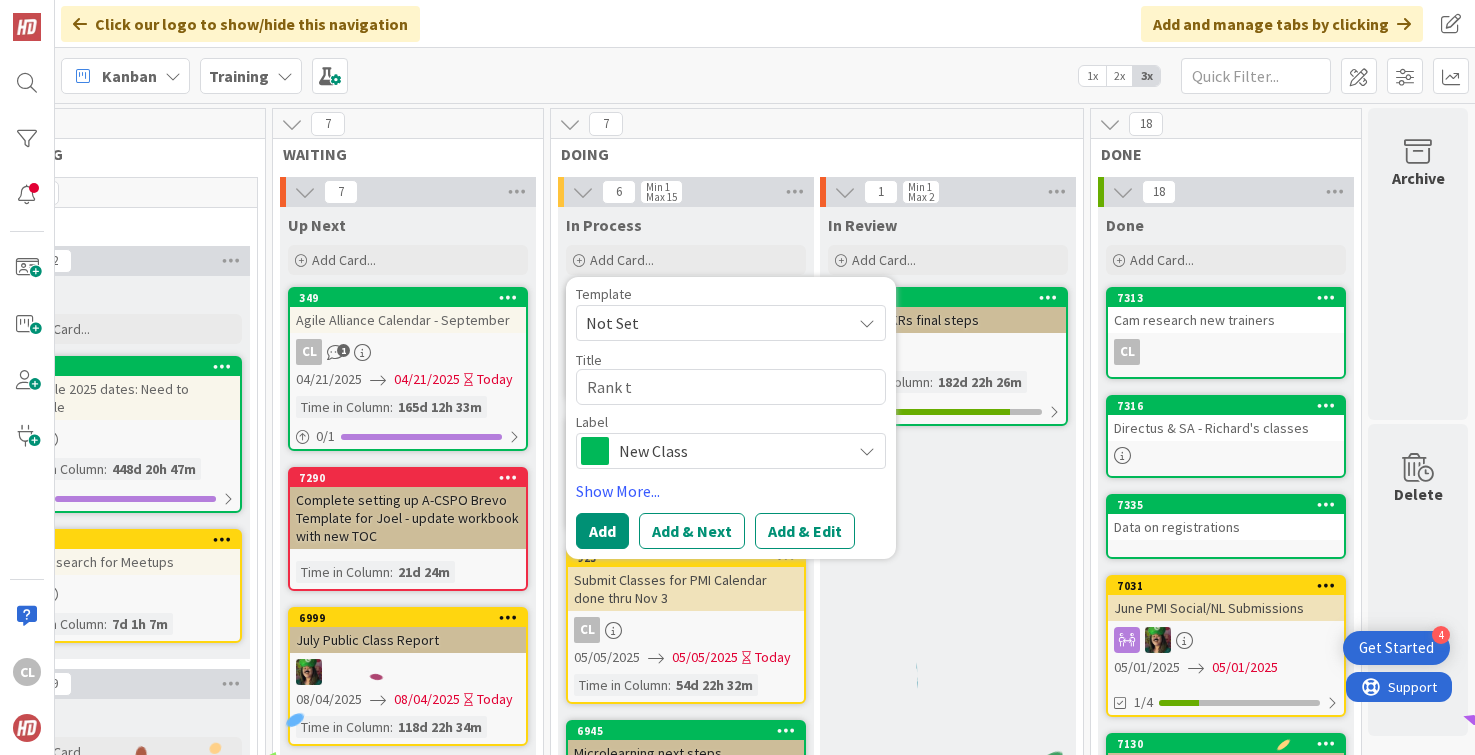 type on "Rank tr" 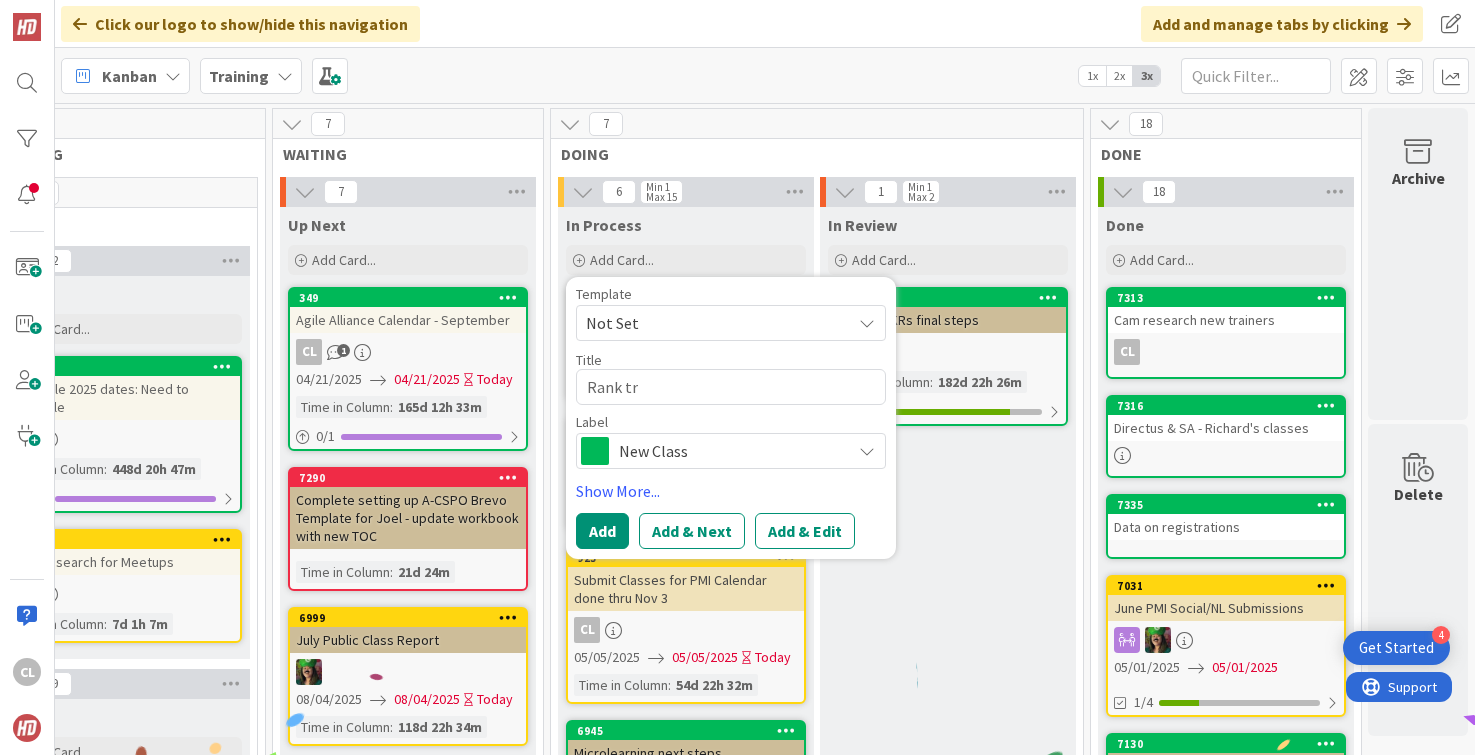 type on "x" 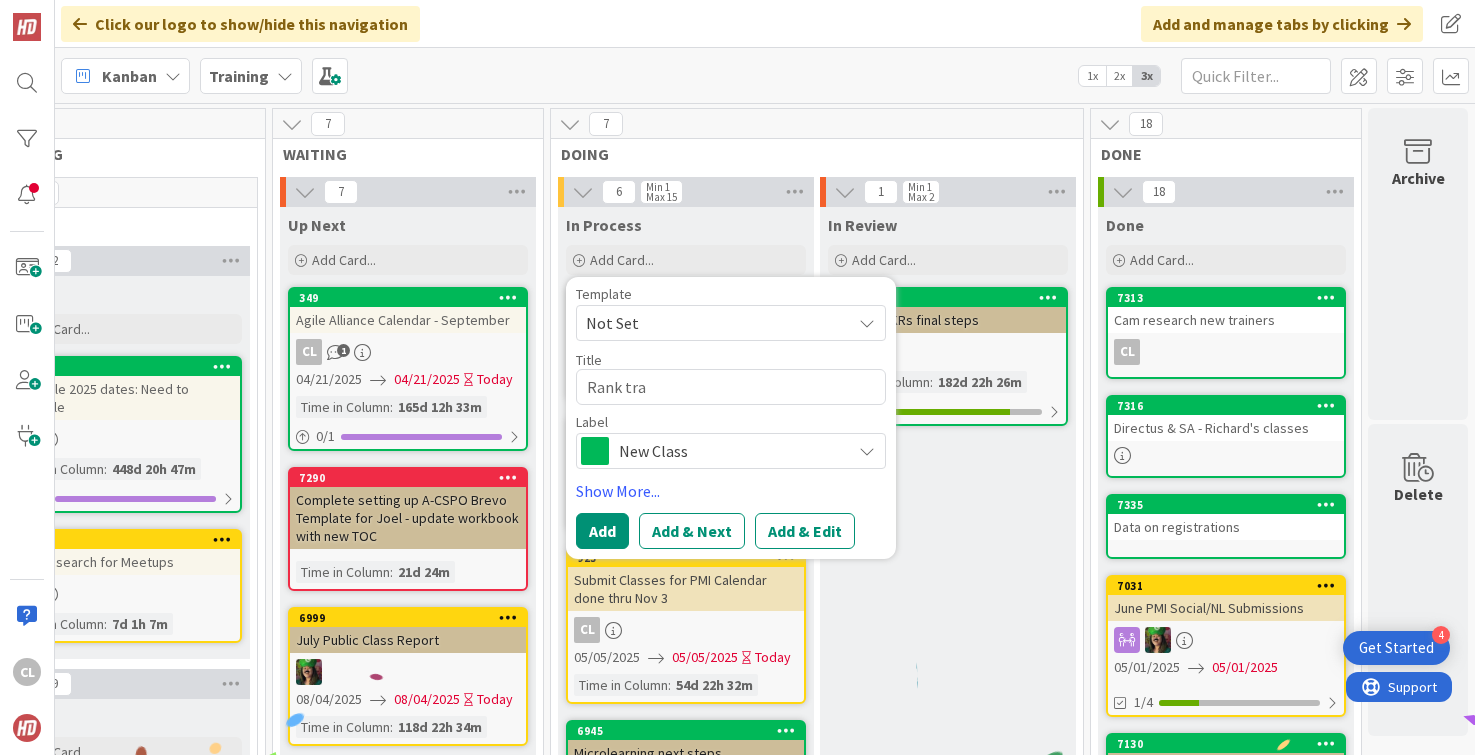 type on "x" 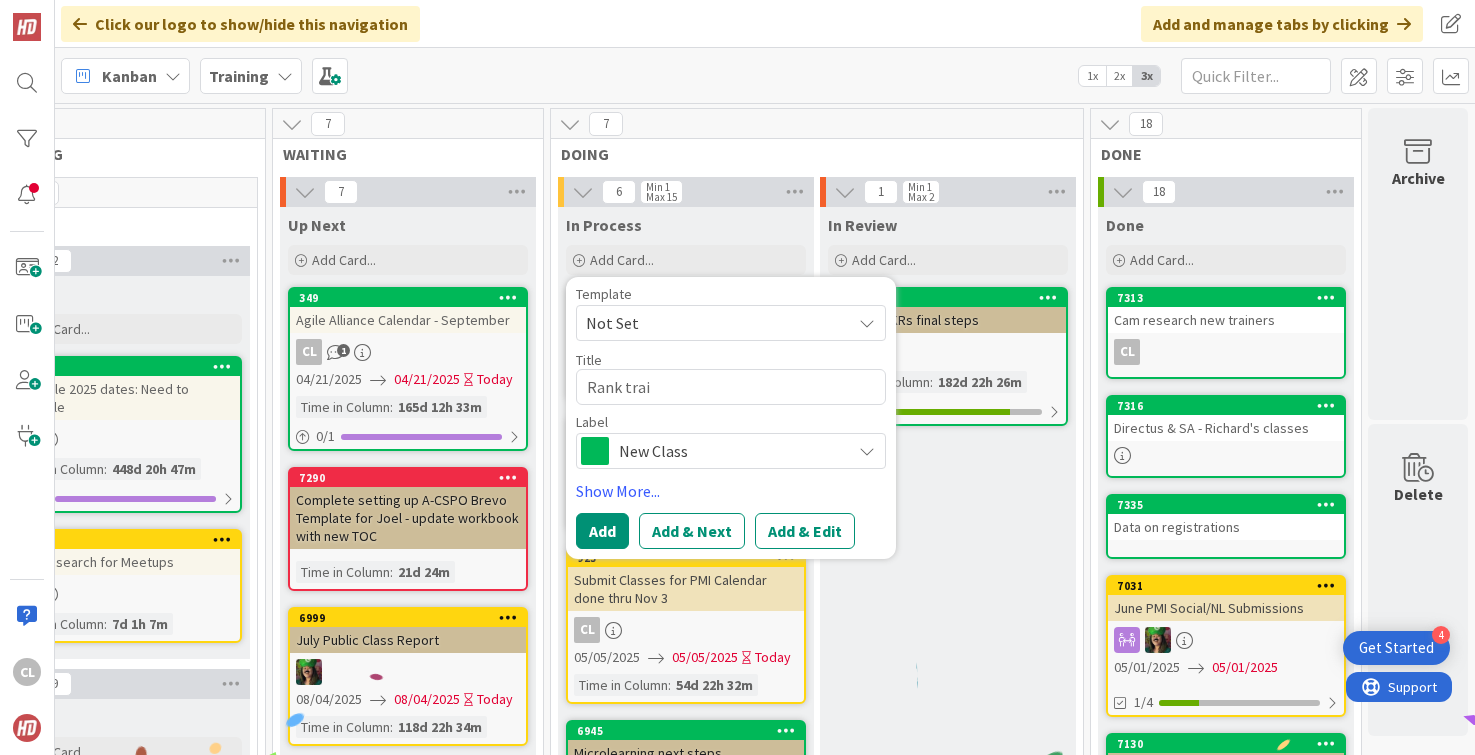 type on "x" 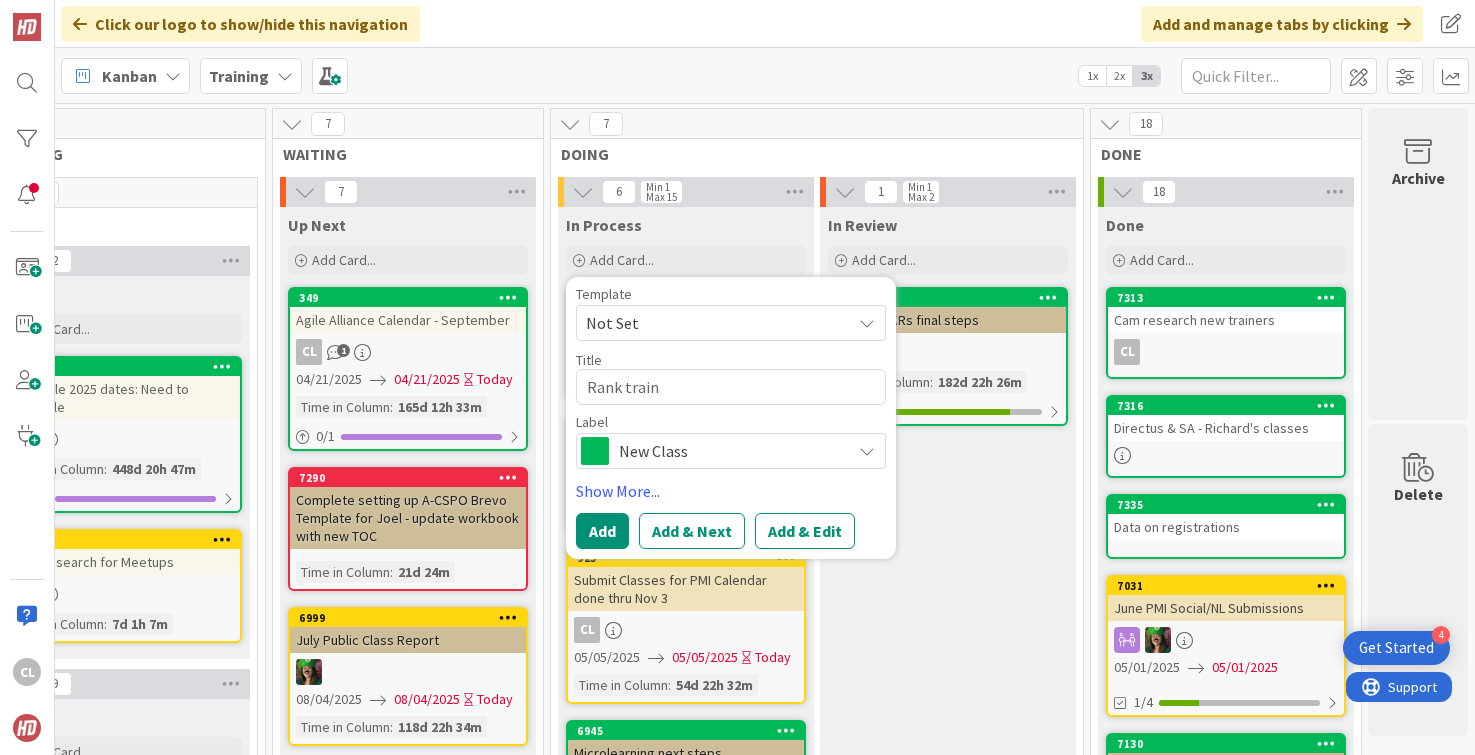 type on "x" 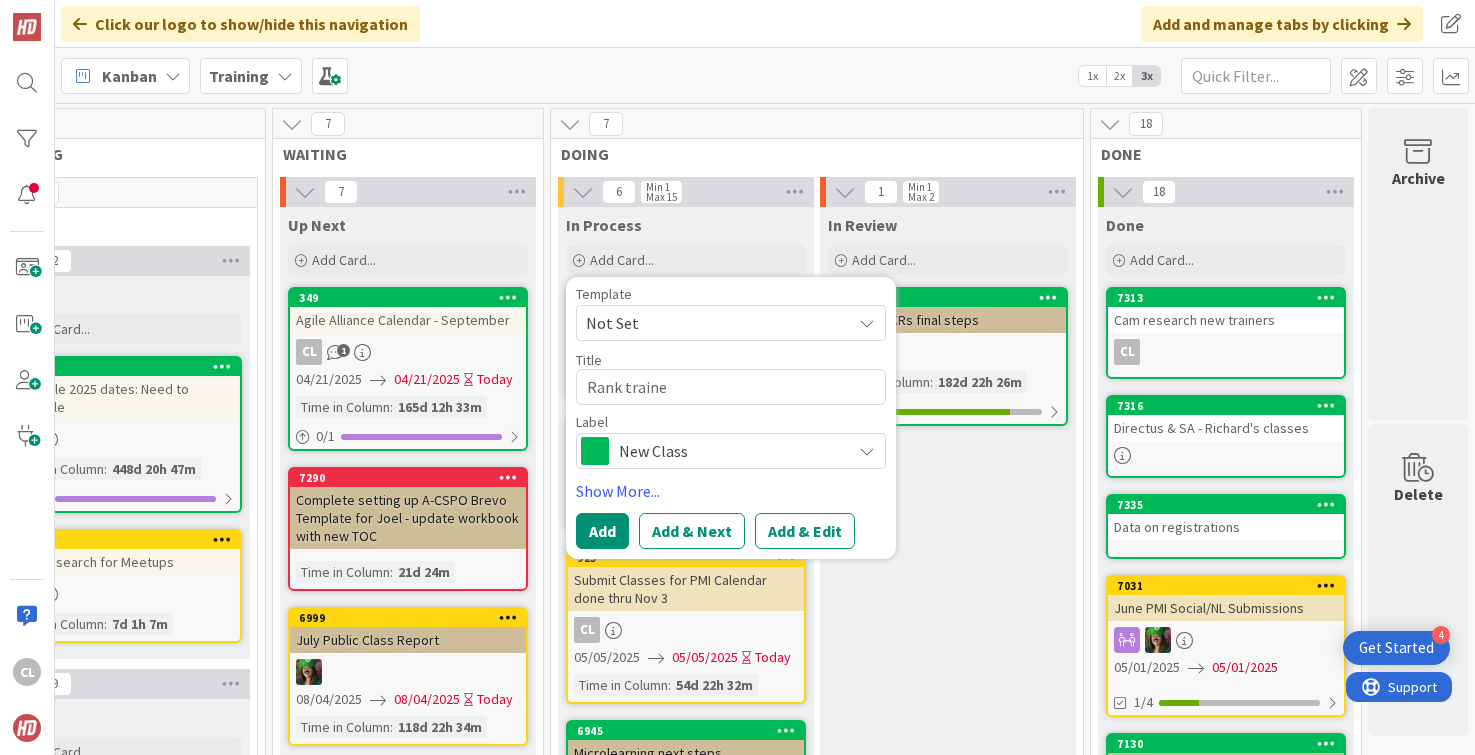 type on "x" 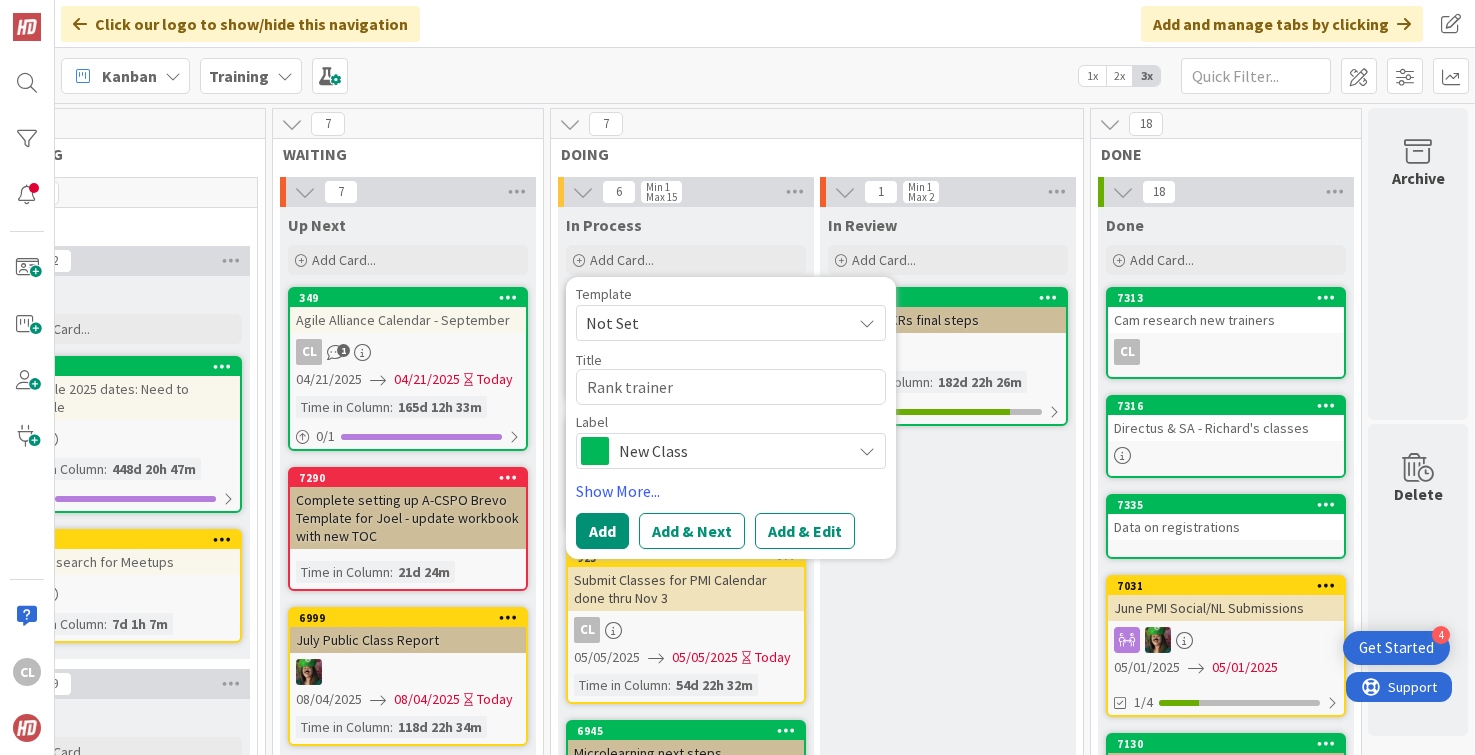 type on "x" 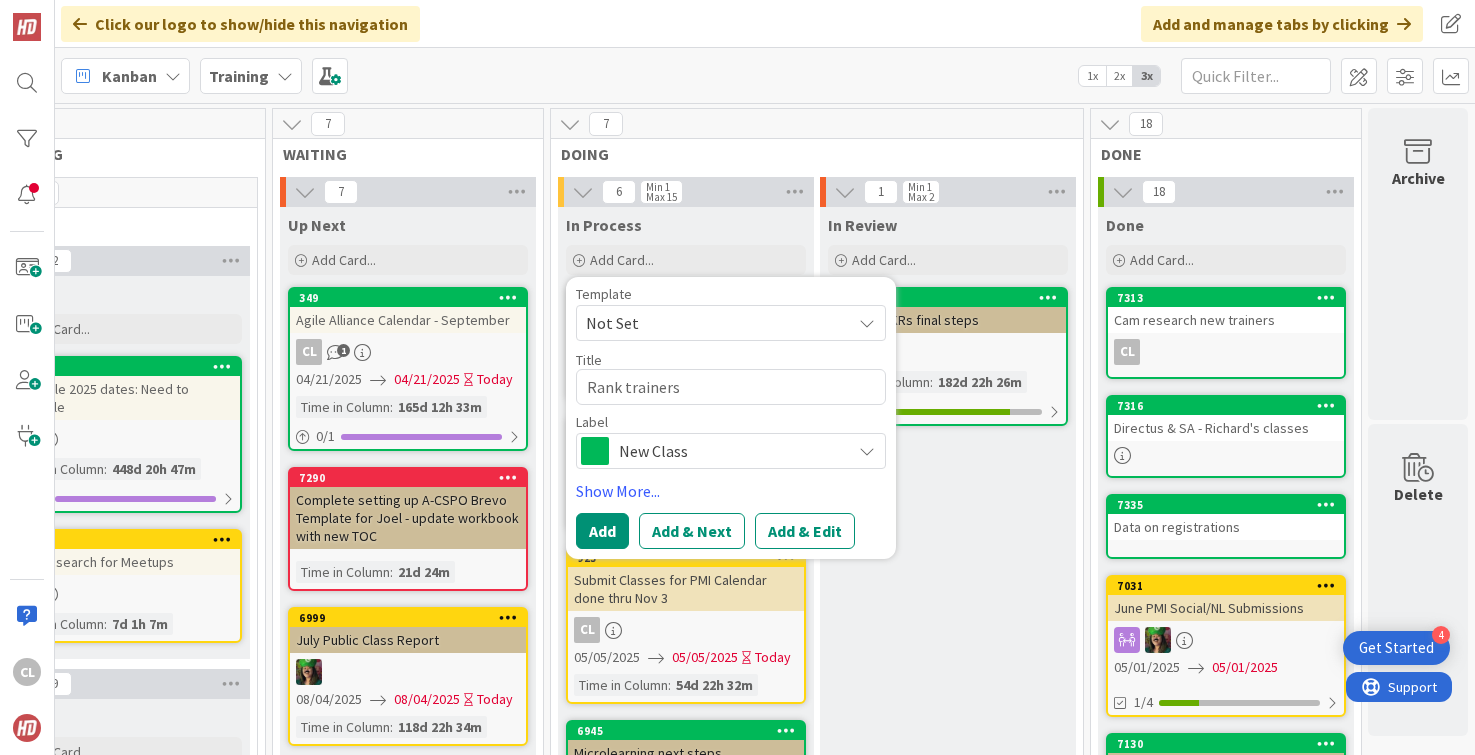 type on "x" 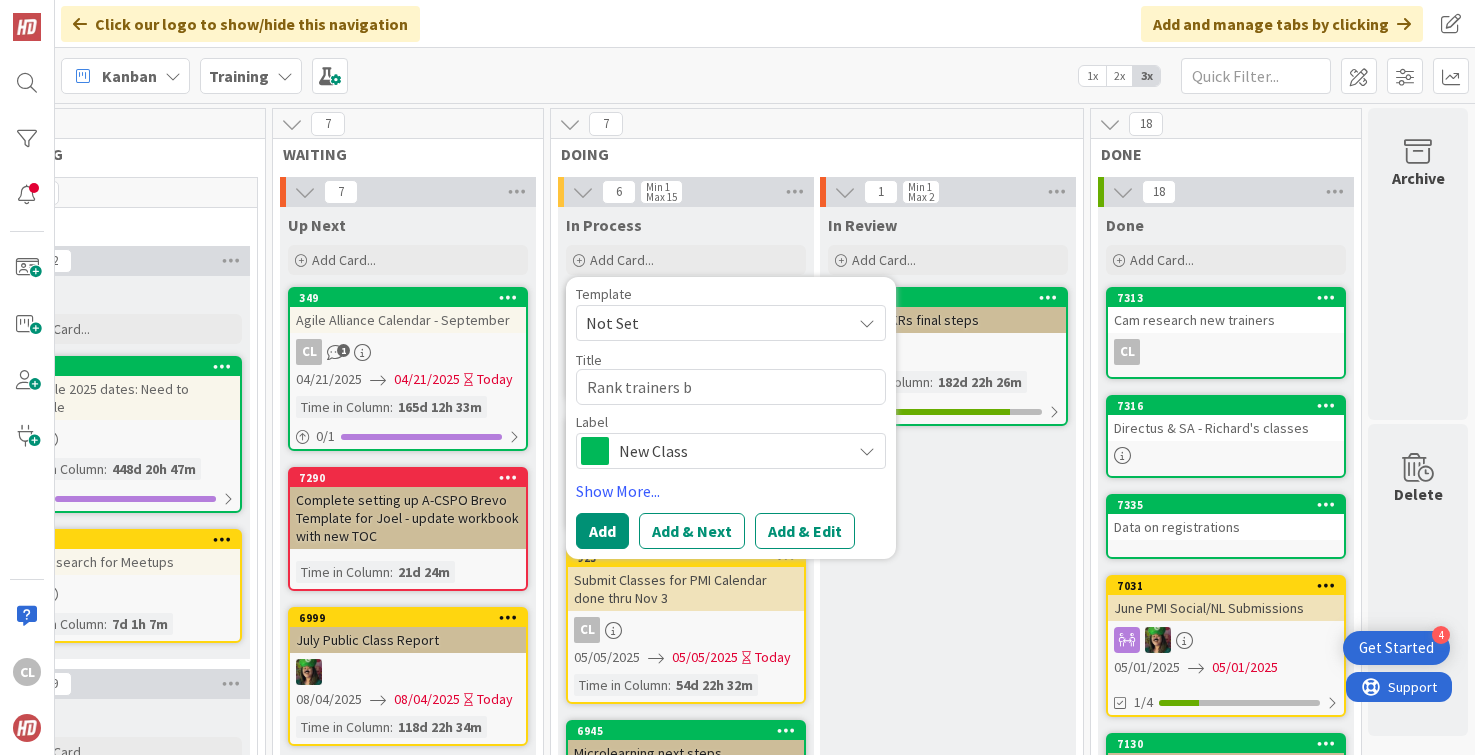 type on "x" 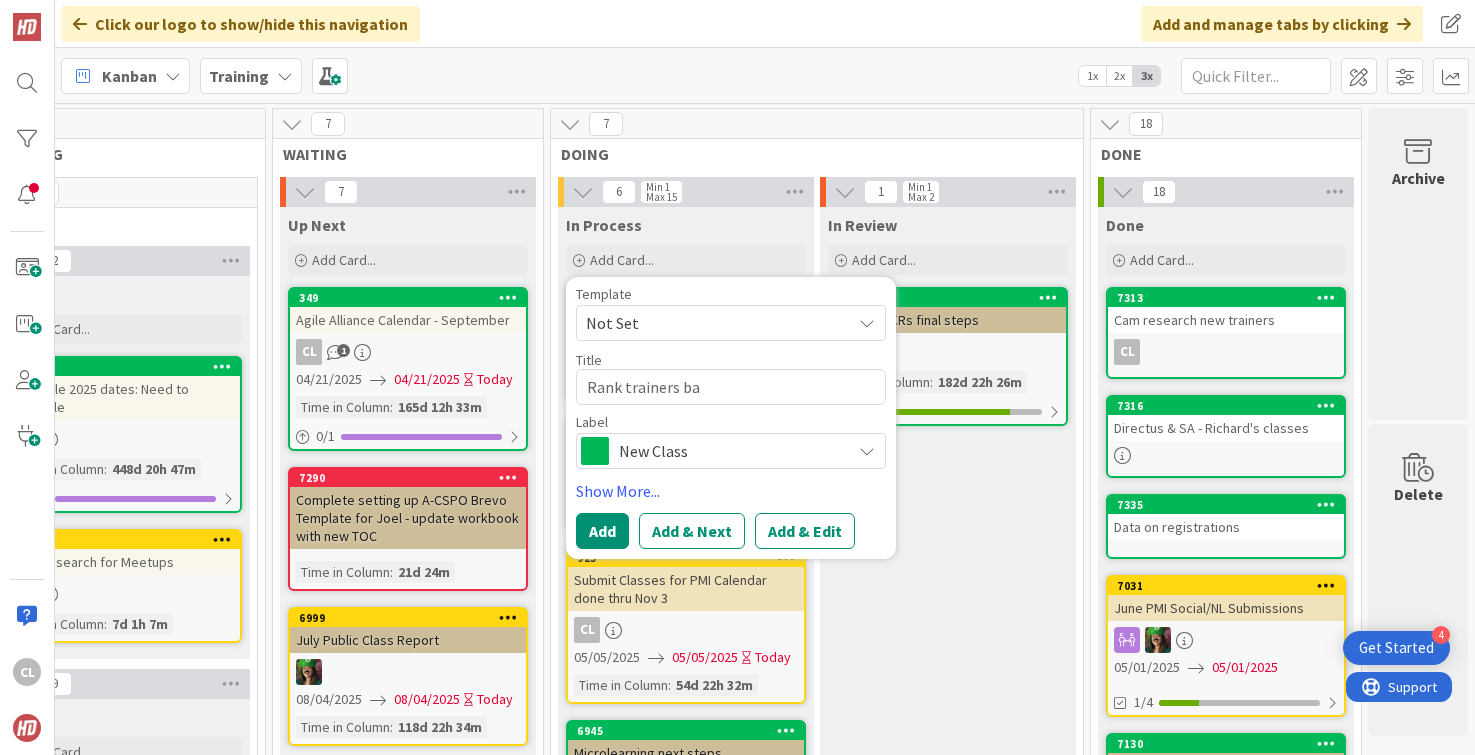 type on "x" 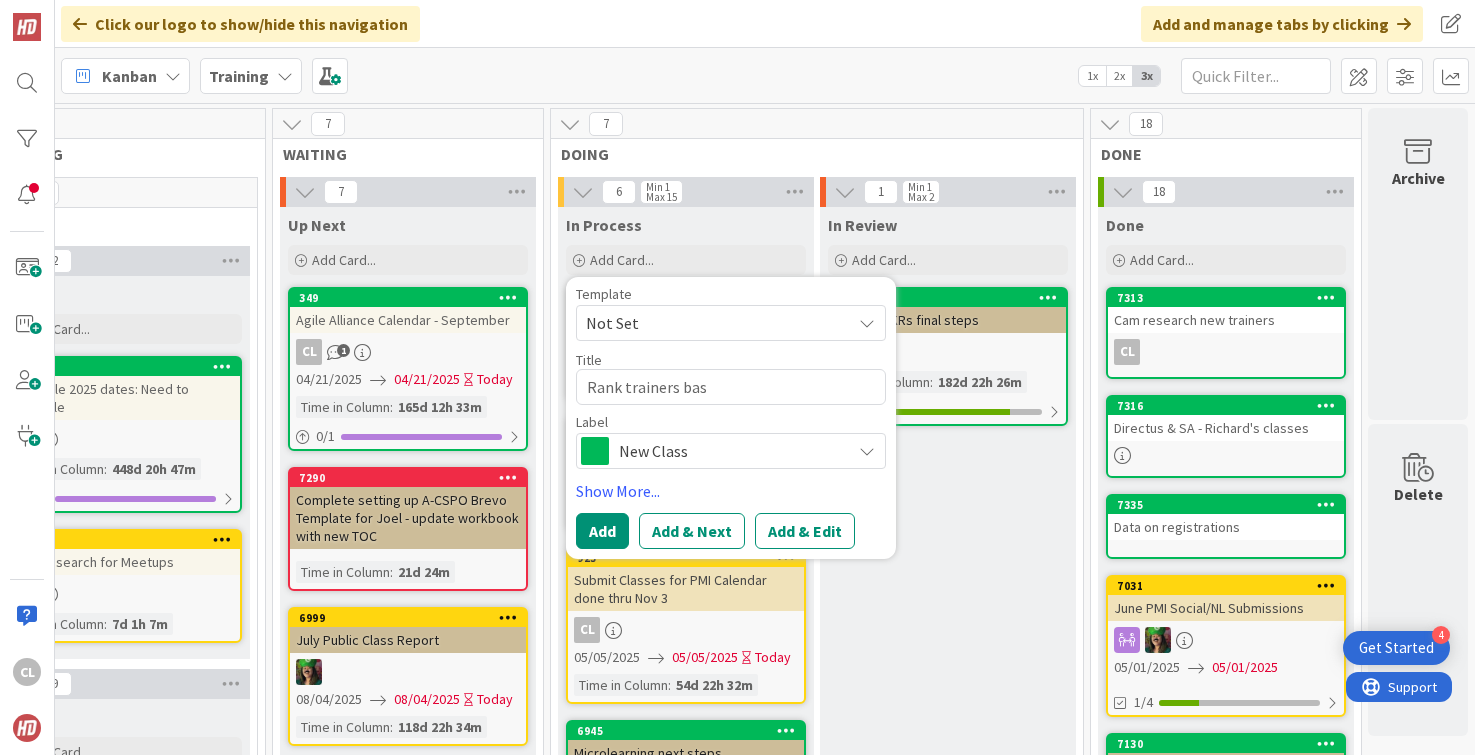 type on "x" 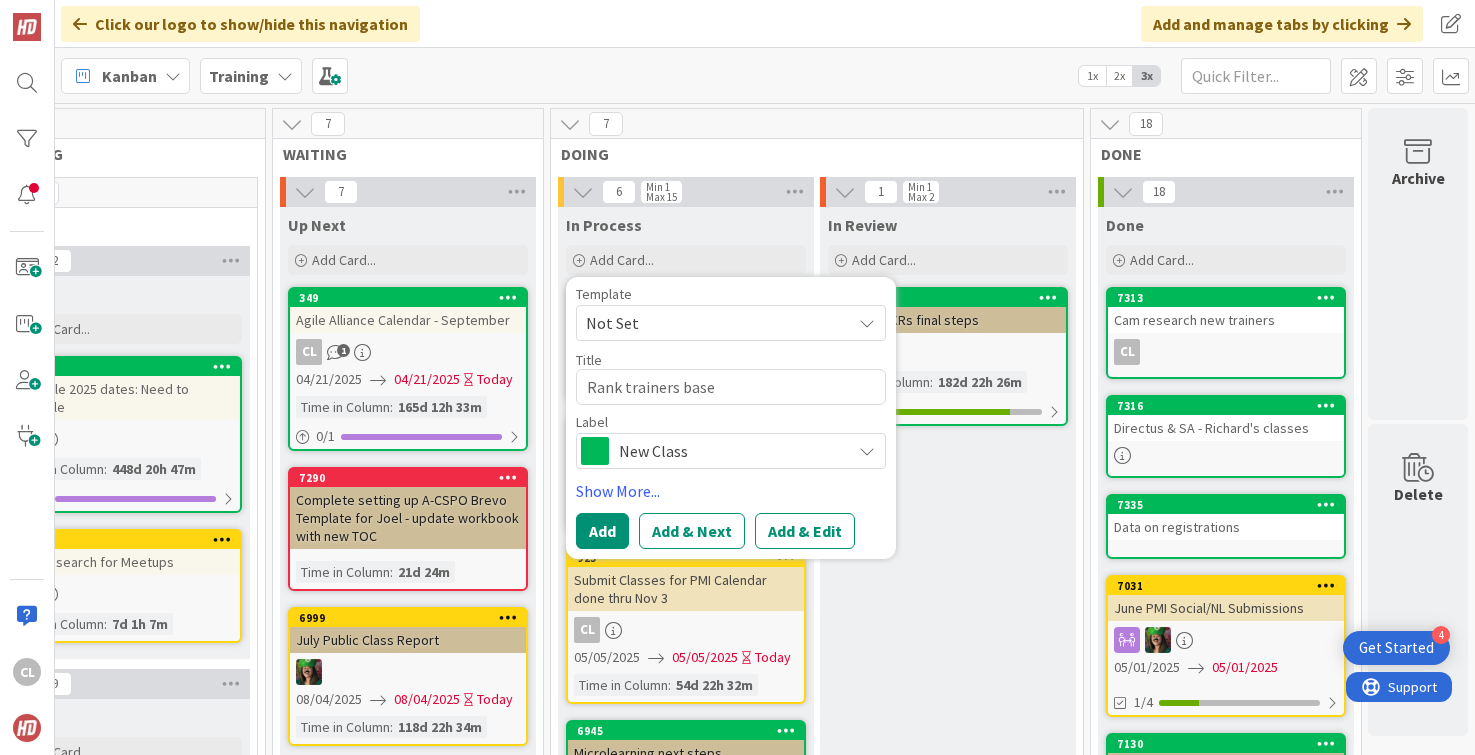 type on "Rank trainers based" 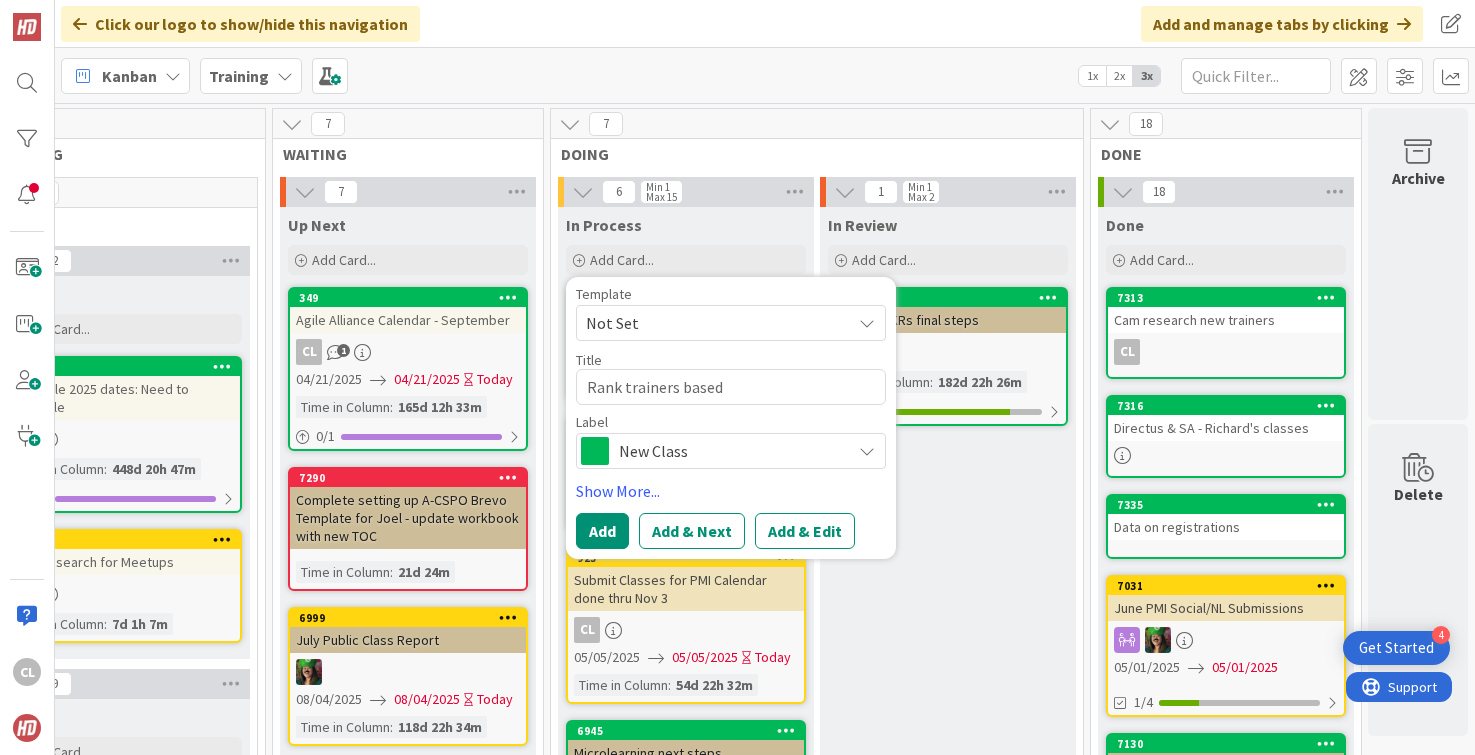 type on "x" 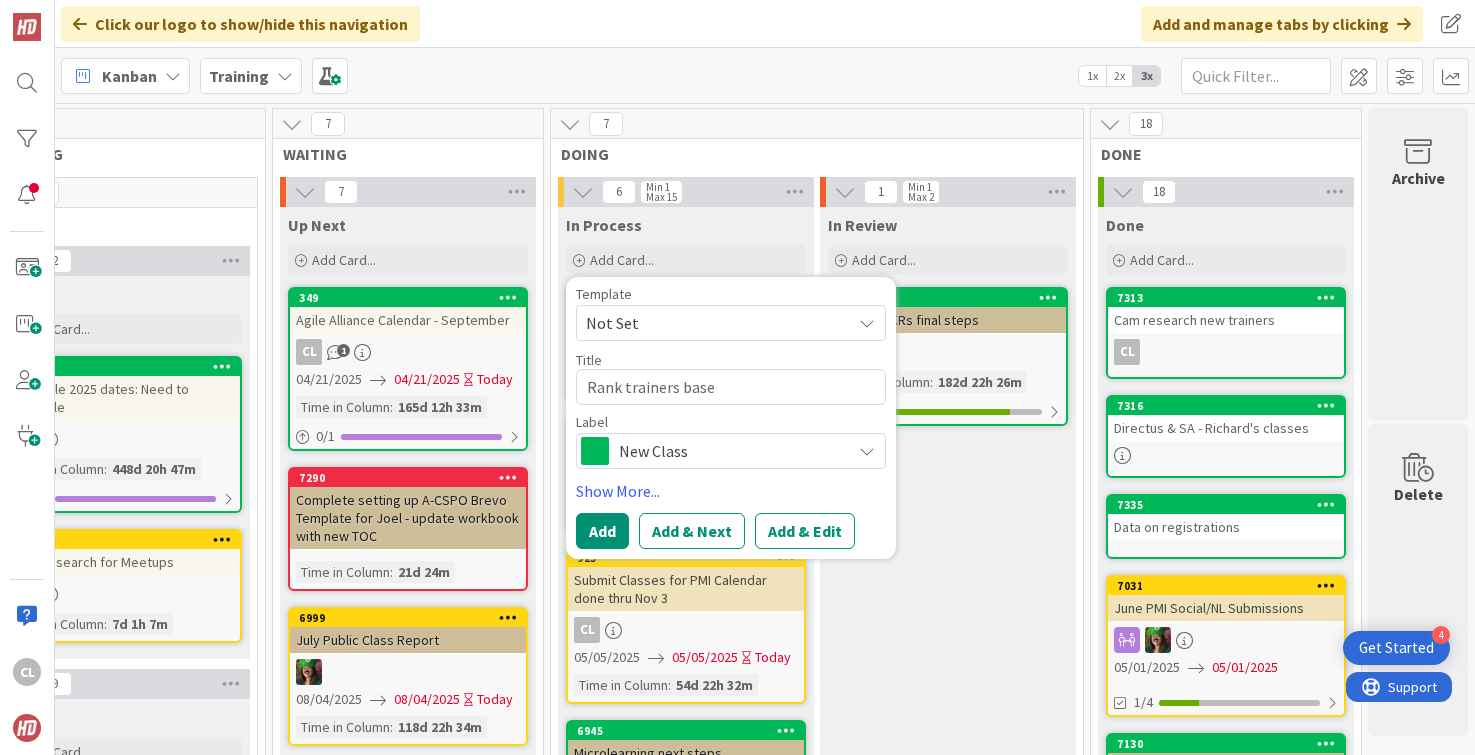 type on "x" 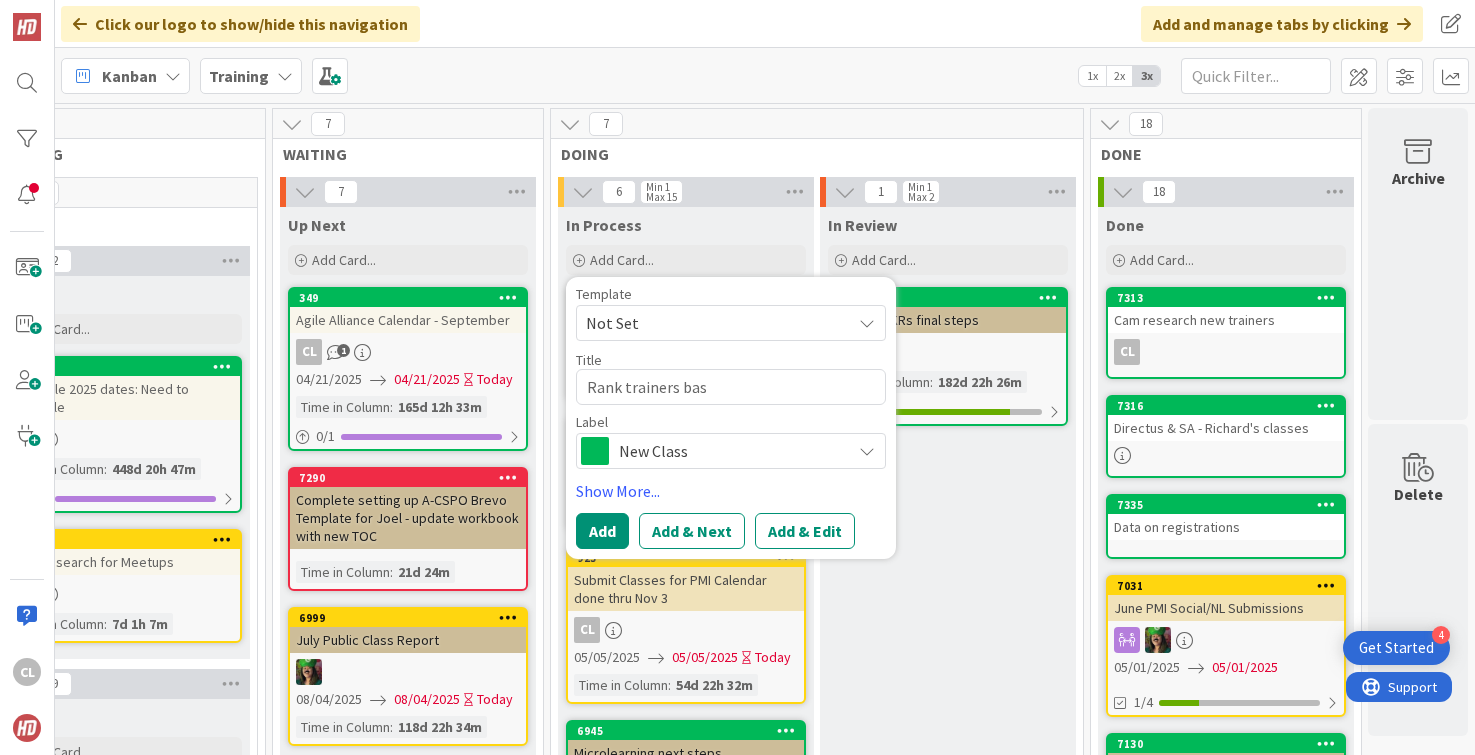 type on "x" 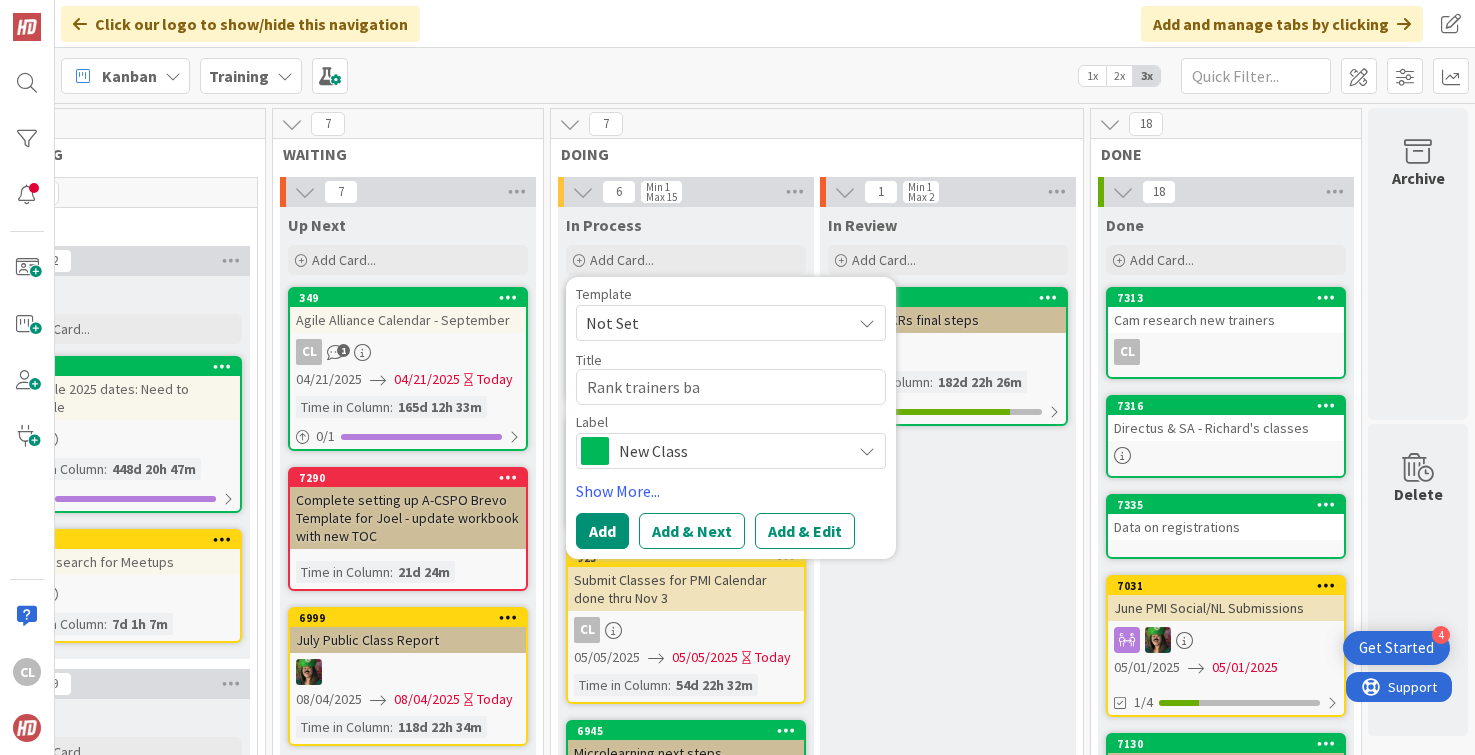 type on "x" 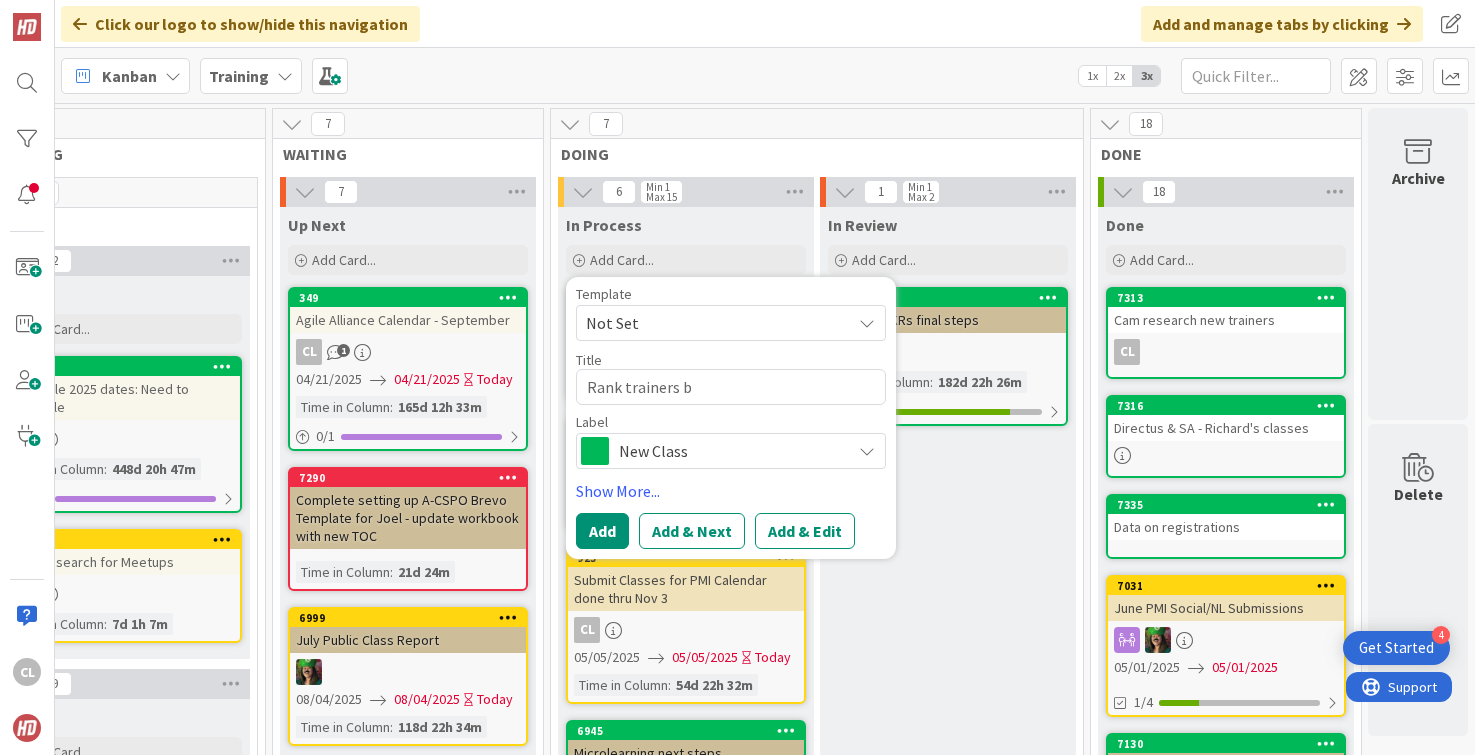 type on "x" 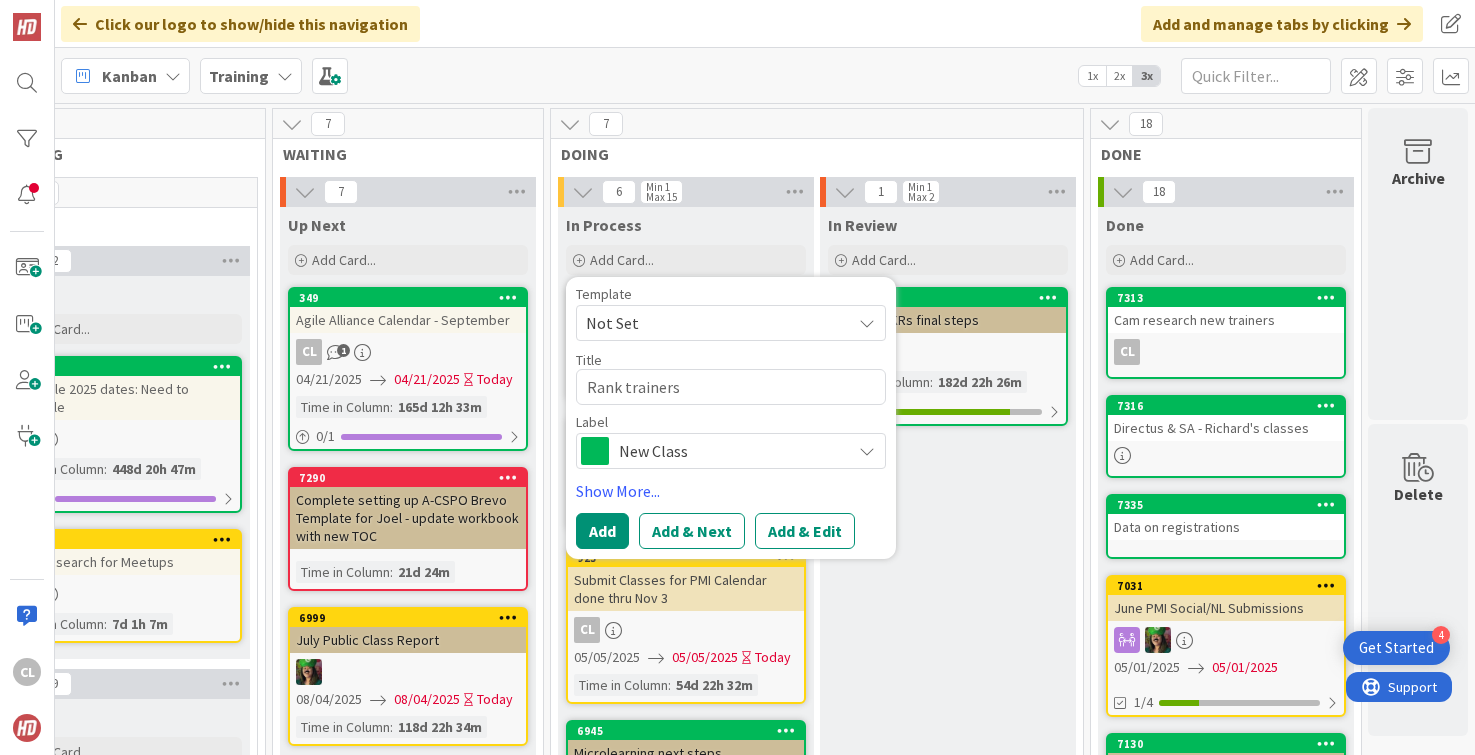 click on "Rank trainers" at bounding box center (731, 387) 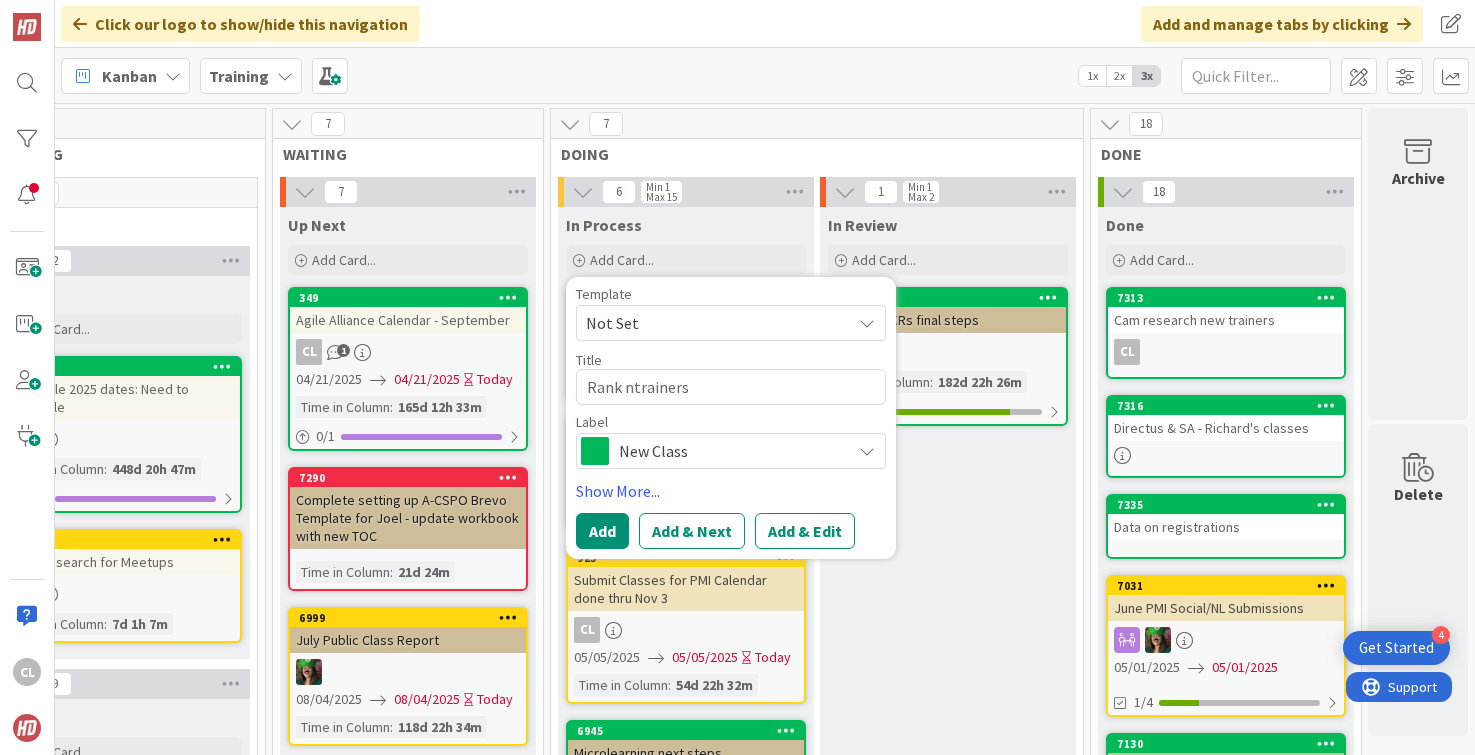type on "x" 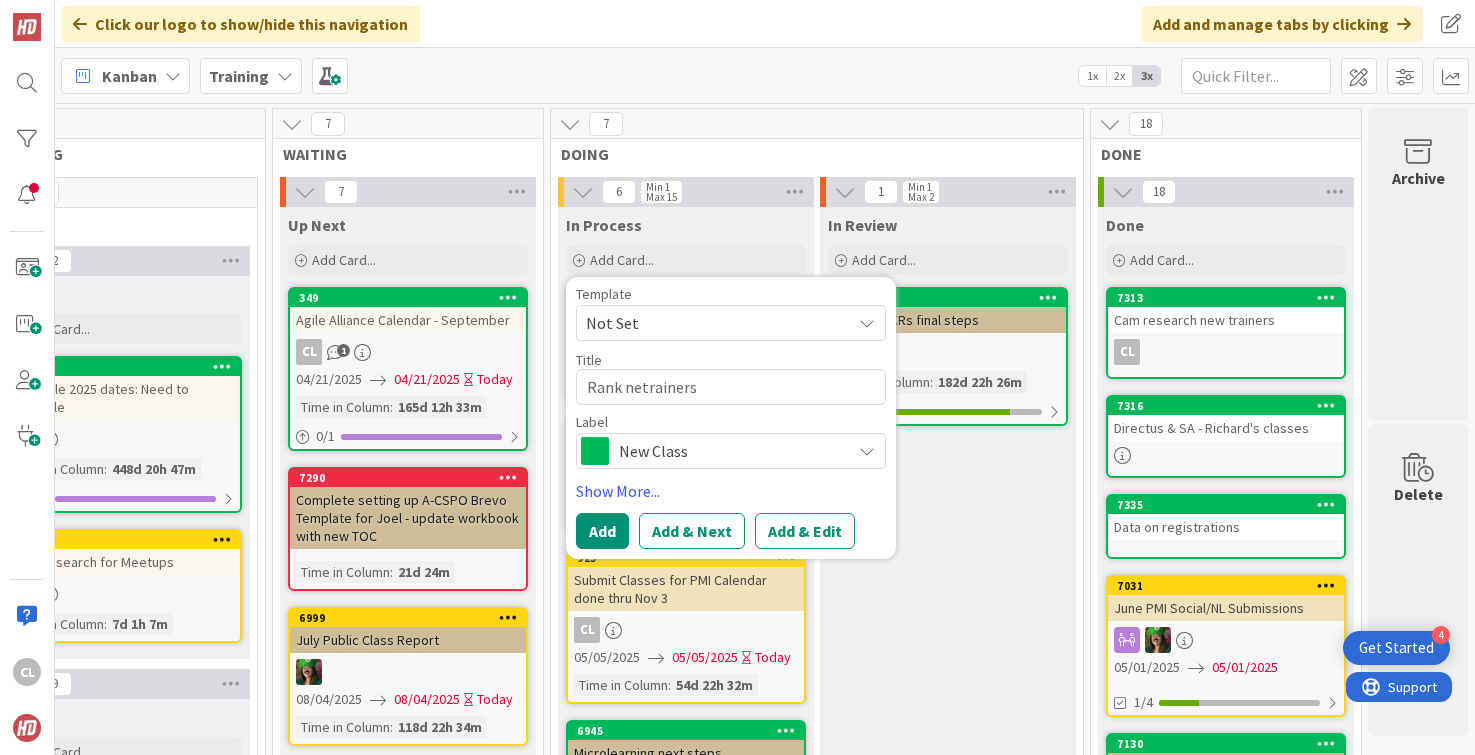 type on "x" 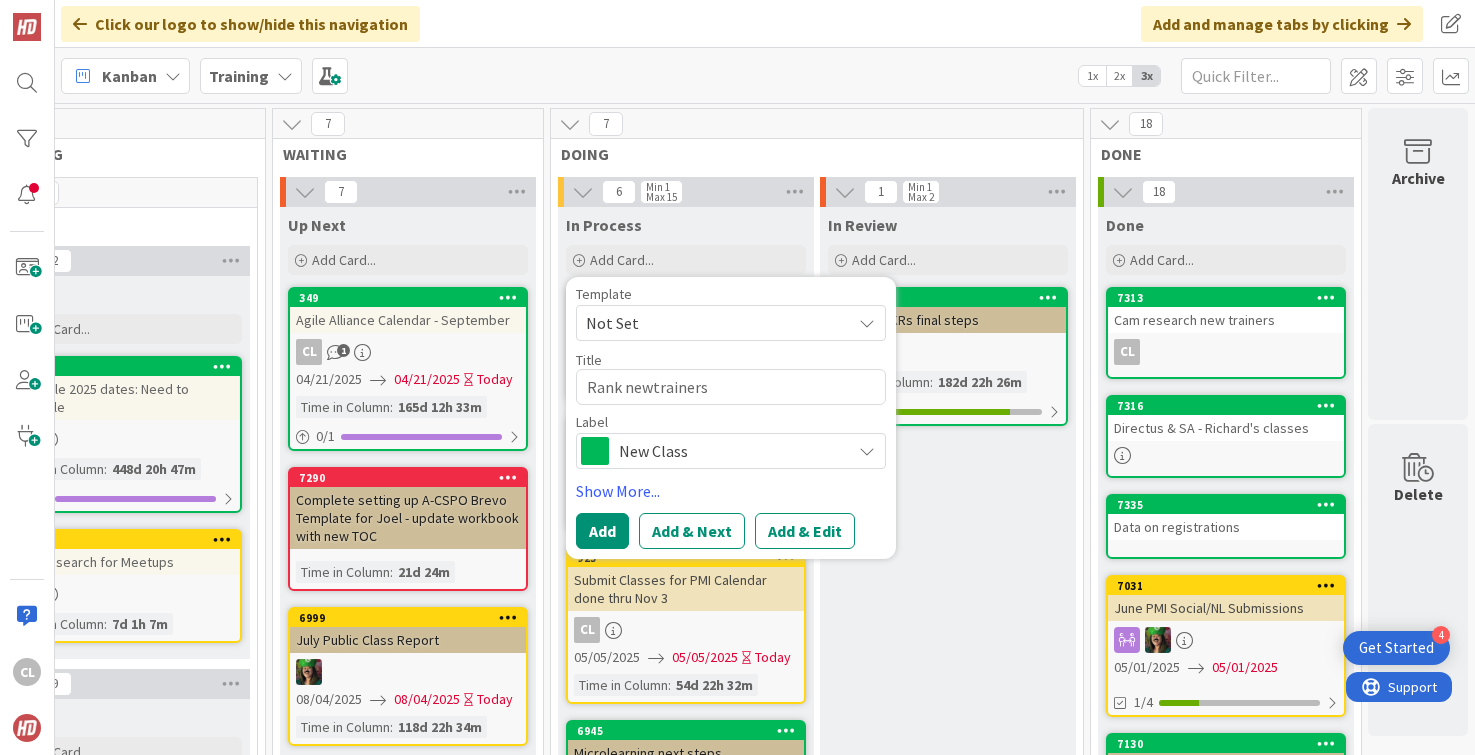 type on "x" 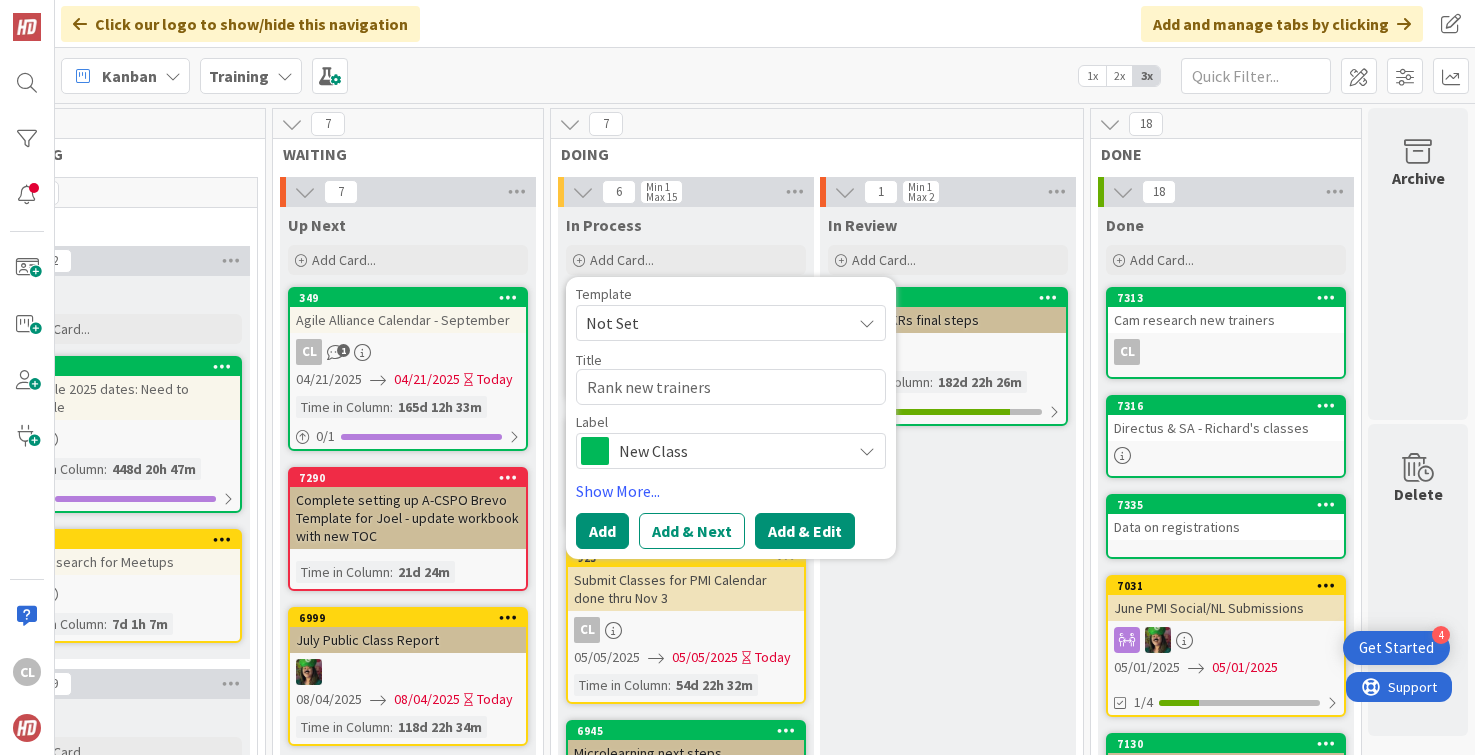 type on "Rank new trainers" 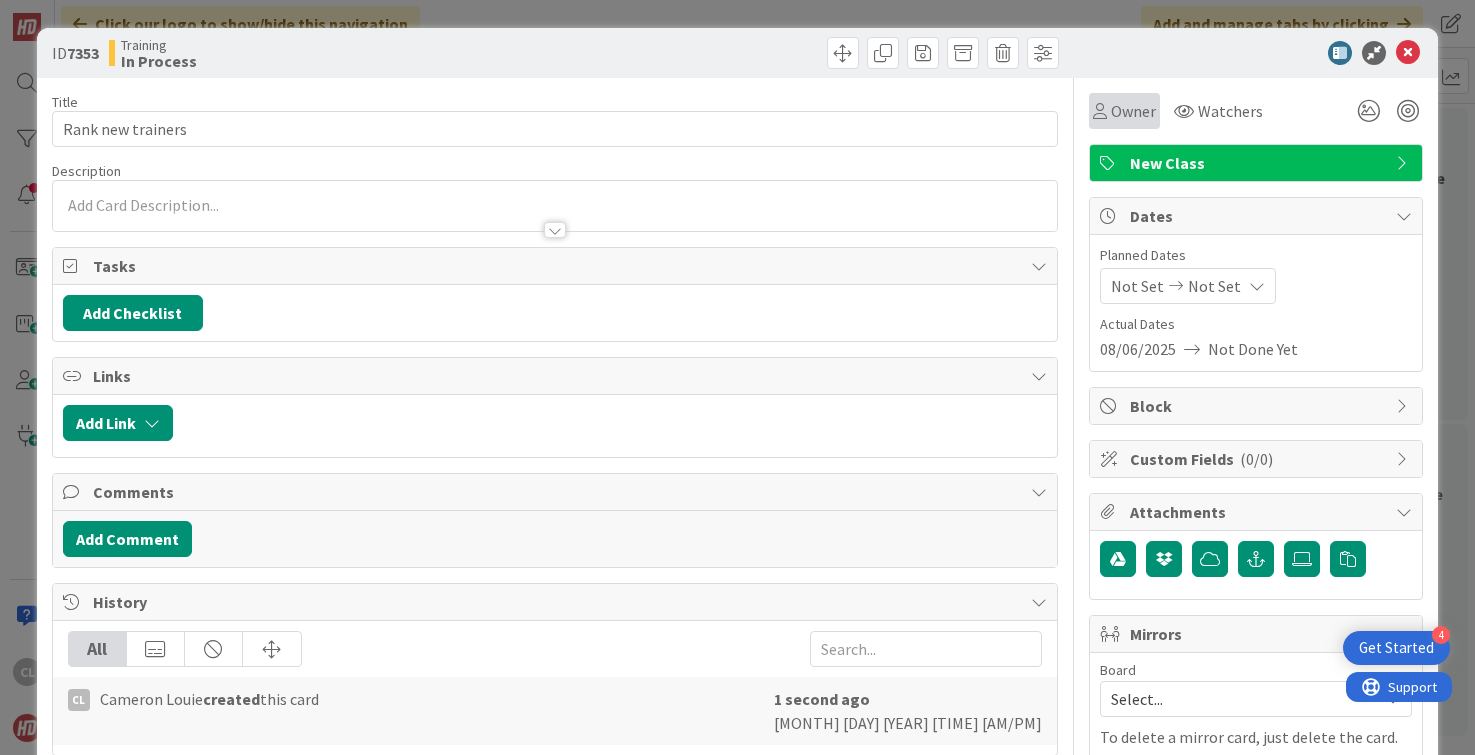 scroll, scrollTop: 0, scrollLeft: 0, axis: both 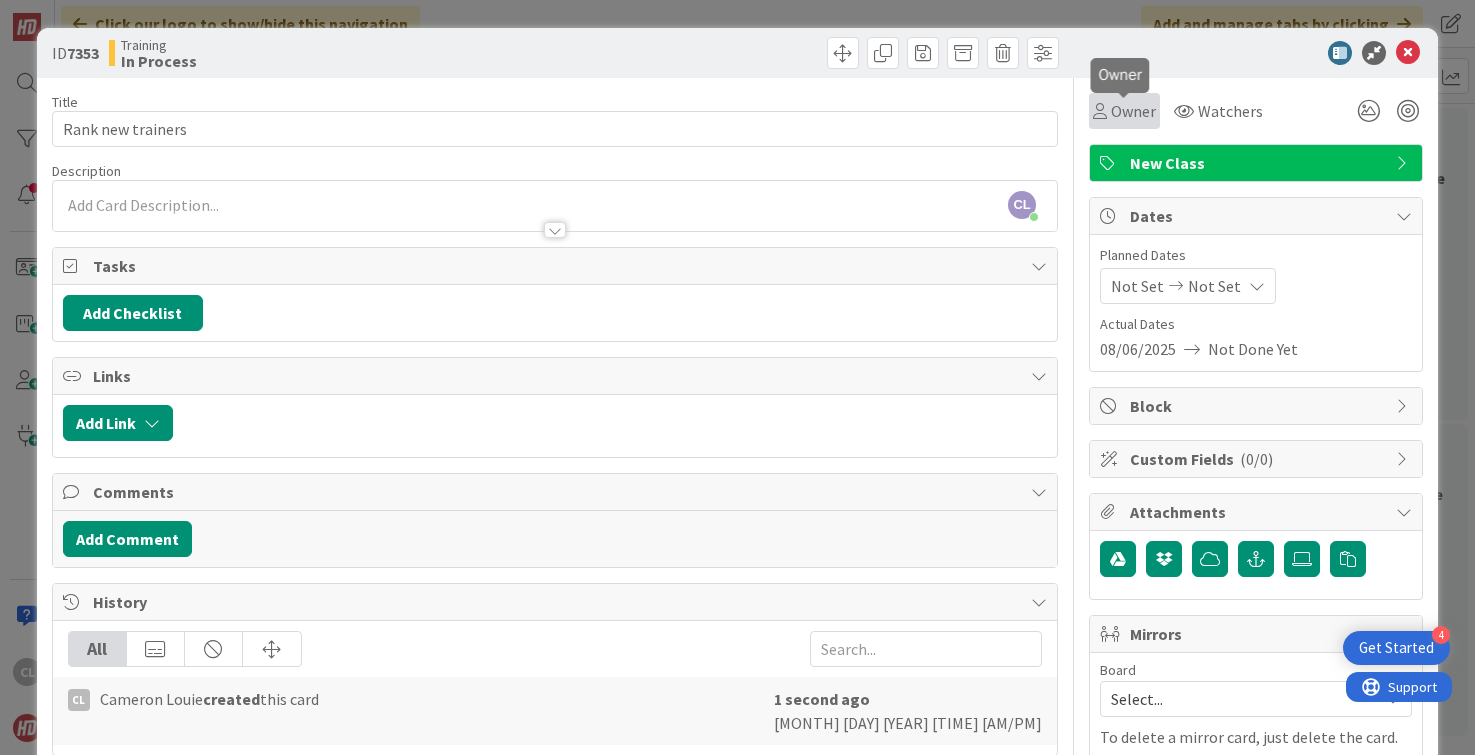 click on "Owner" at bounding box center (1133, 111) 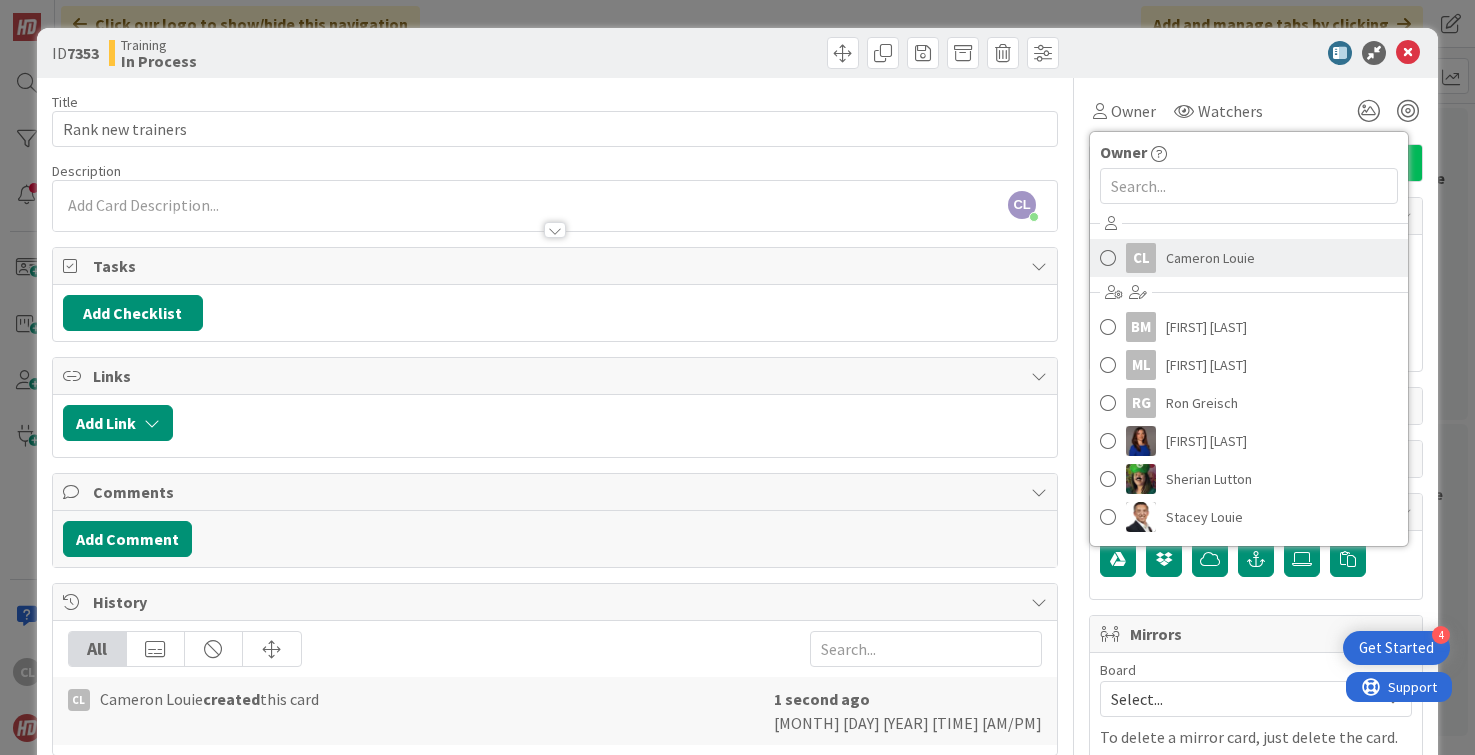 click on "Cameron Louie" at bounding box center (1210, 258) 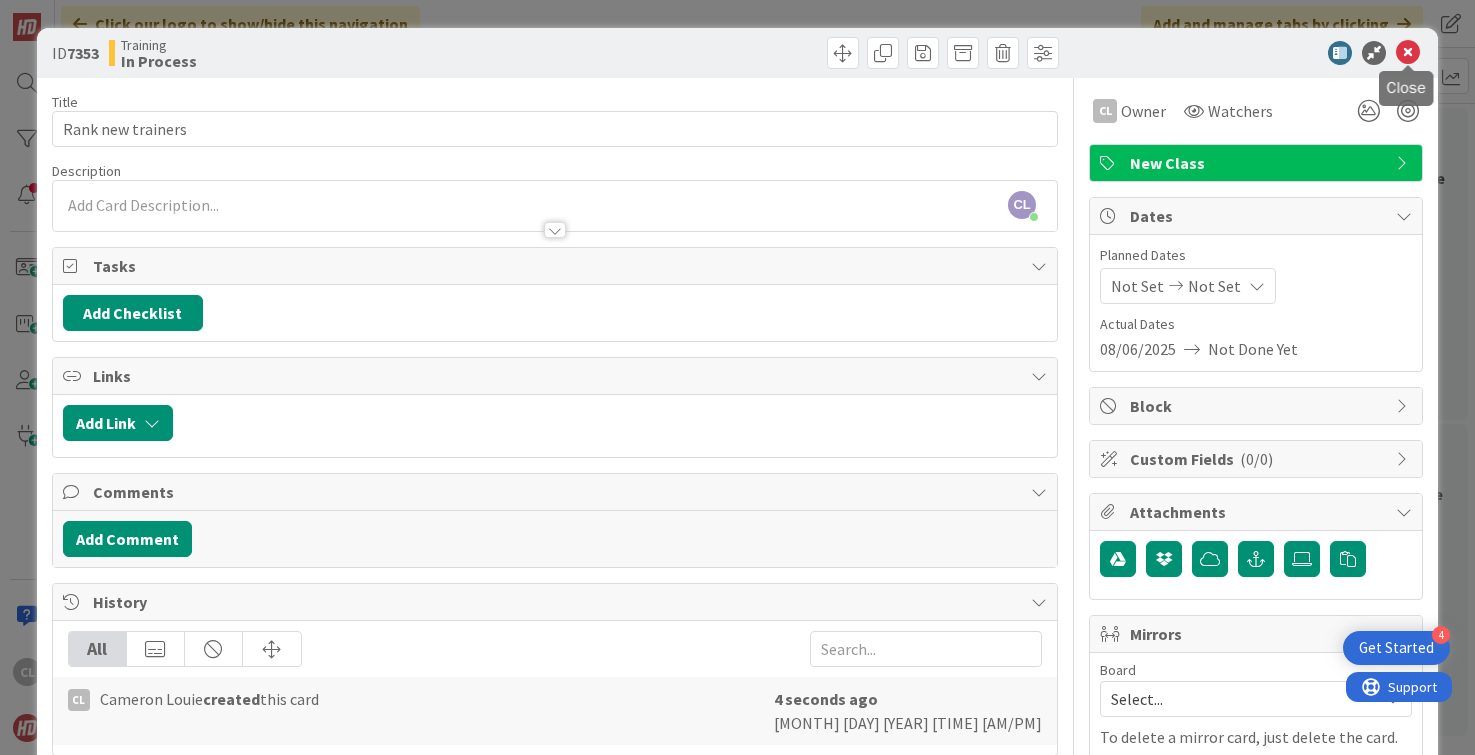 click at bounding box center (1408, 53) 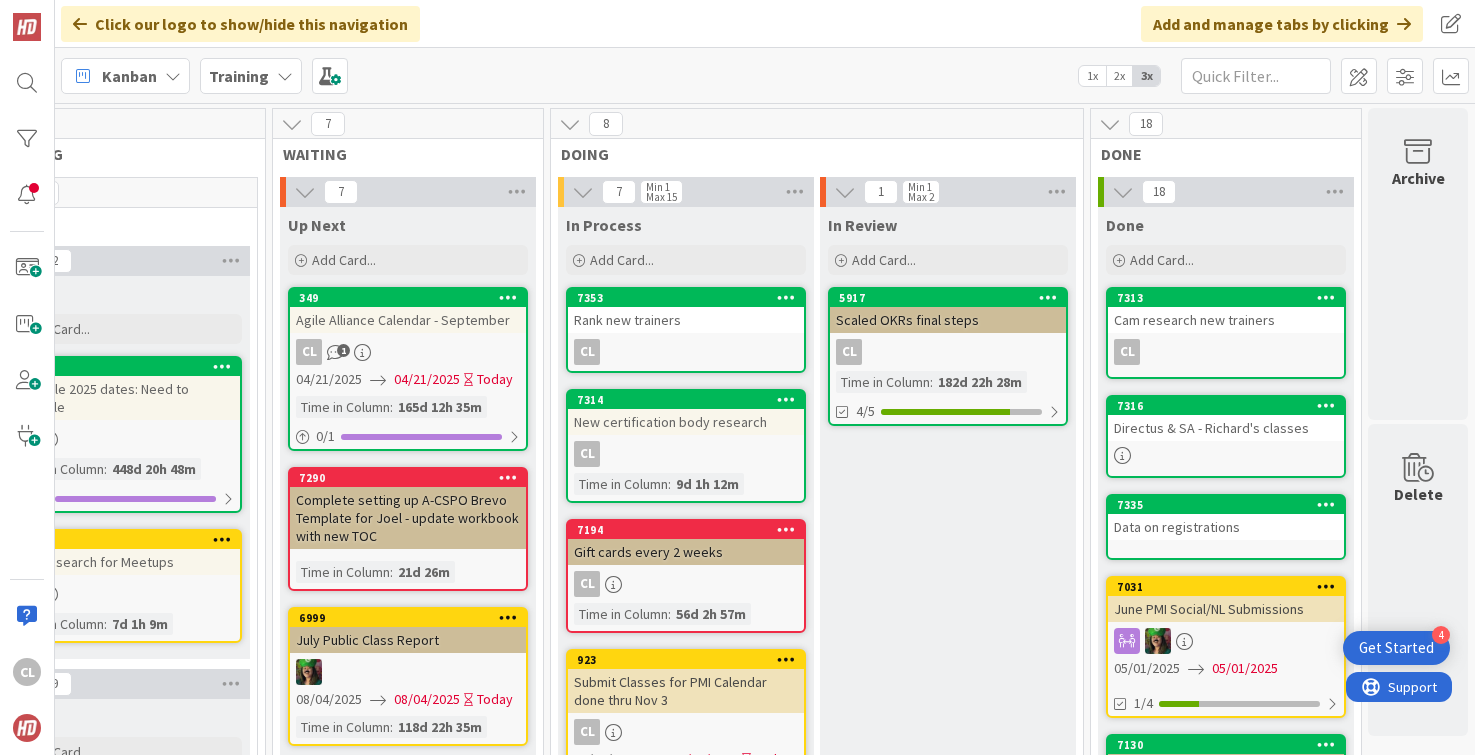 scroll, scrollTop: 0, scrollLeft: 0, axis: both 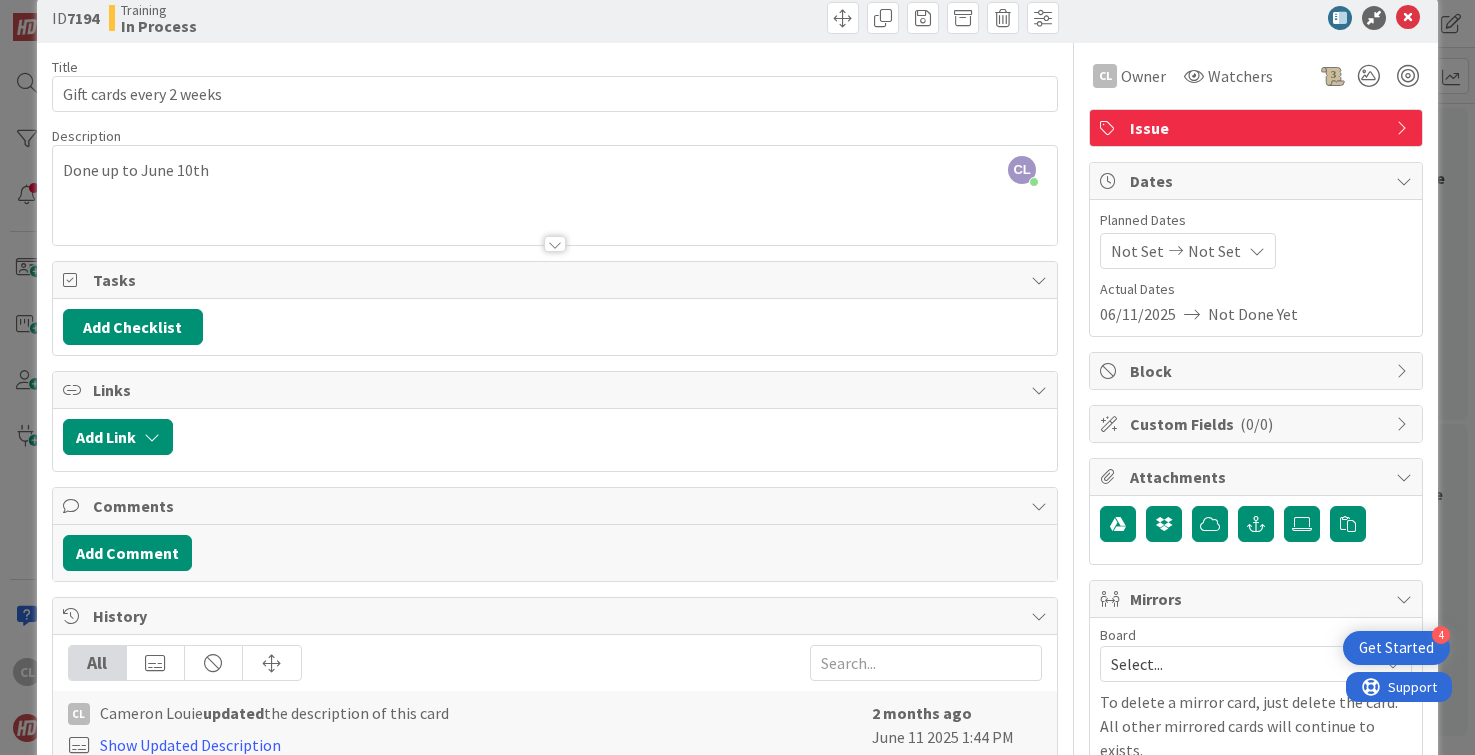 click on "CL   [FIRST] [LAST] just joined Done up to [MONTH] [DAY]" at bounding box center (555, 195) 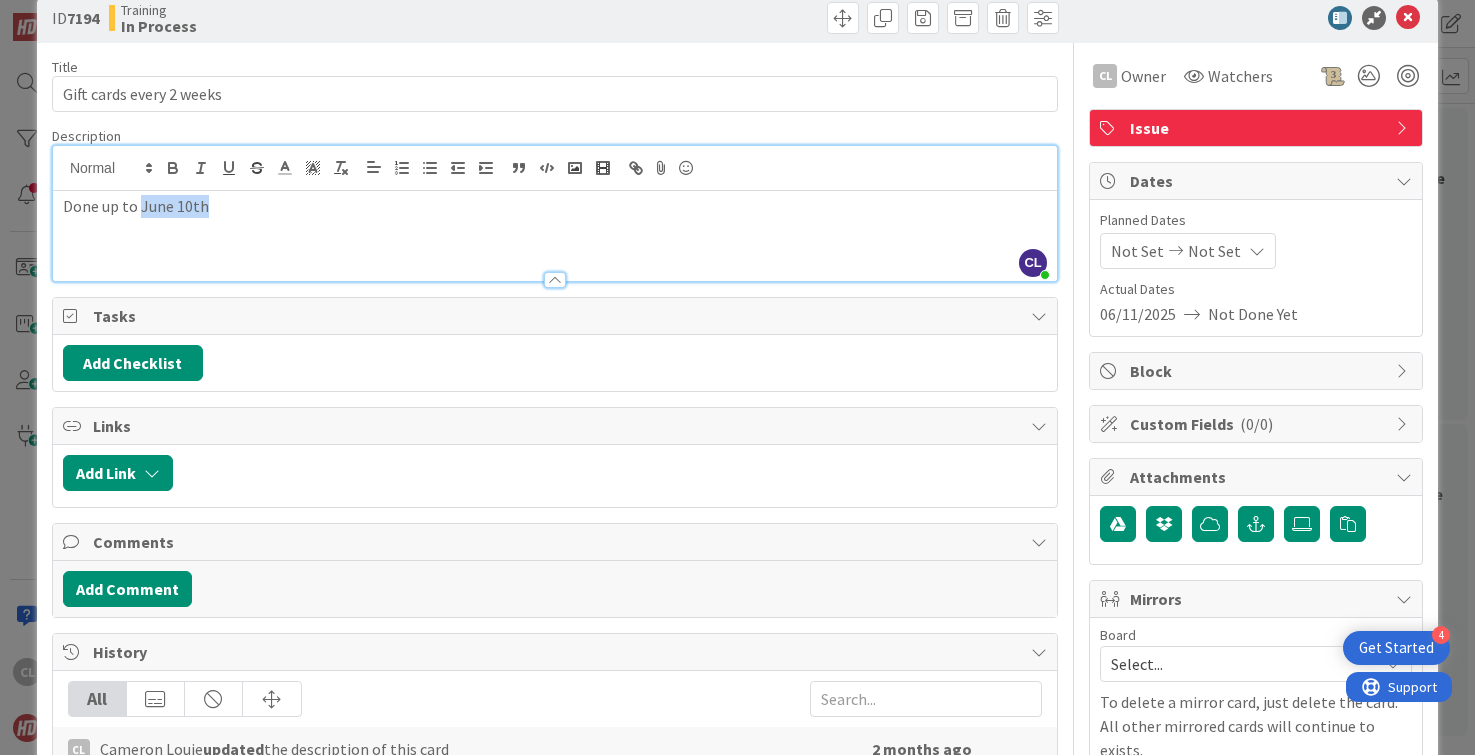 drag, startPoint x: 230, startPoint y: 207, endPoint x: 140, endPoint y: 210, distance: 90.04999 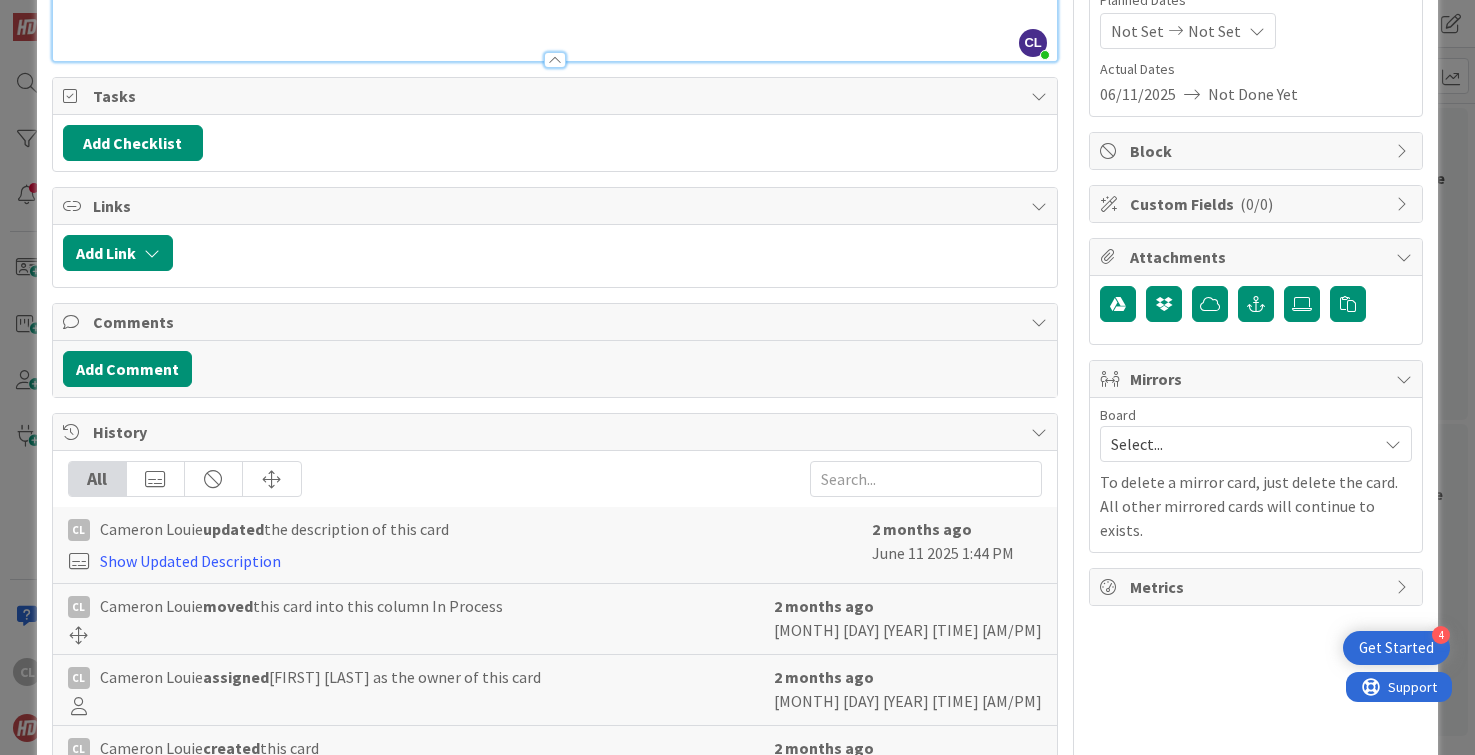 scroll, scrollTop: 0, scrollLeft: 0, axis: both 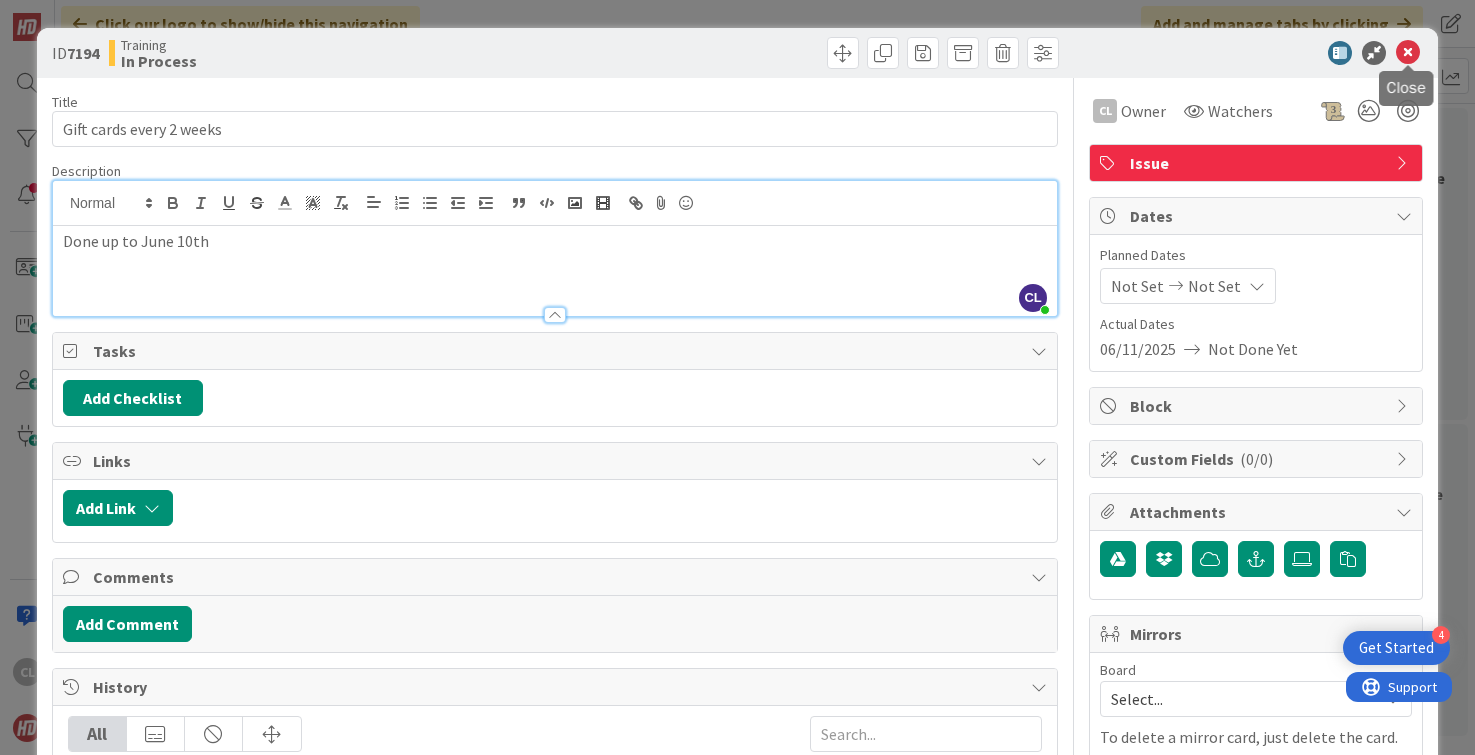click at bounding box center [1408, 53] 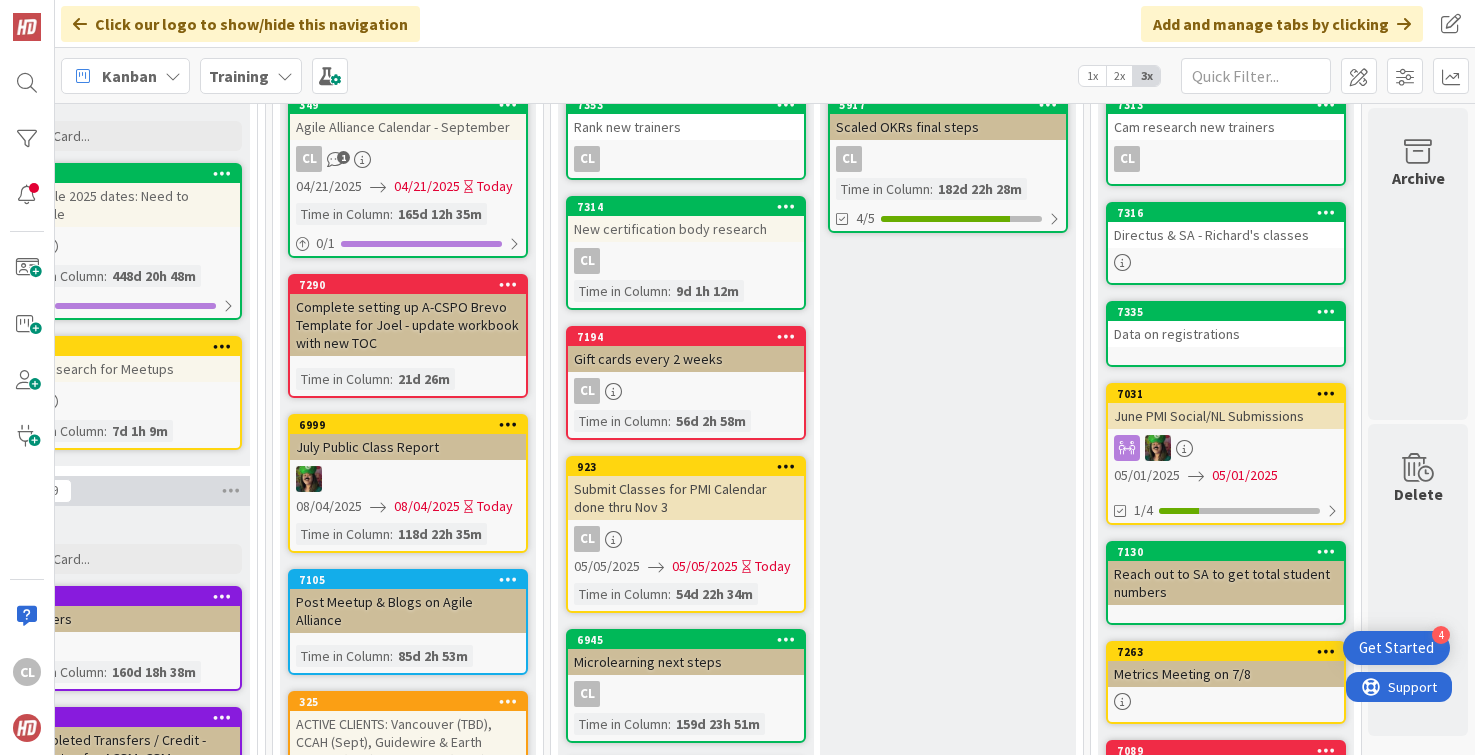 scroll, scrollTop: 197, scrollLeft: 902, axis: both 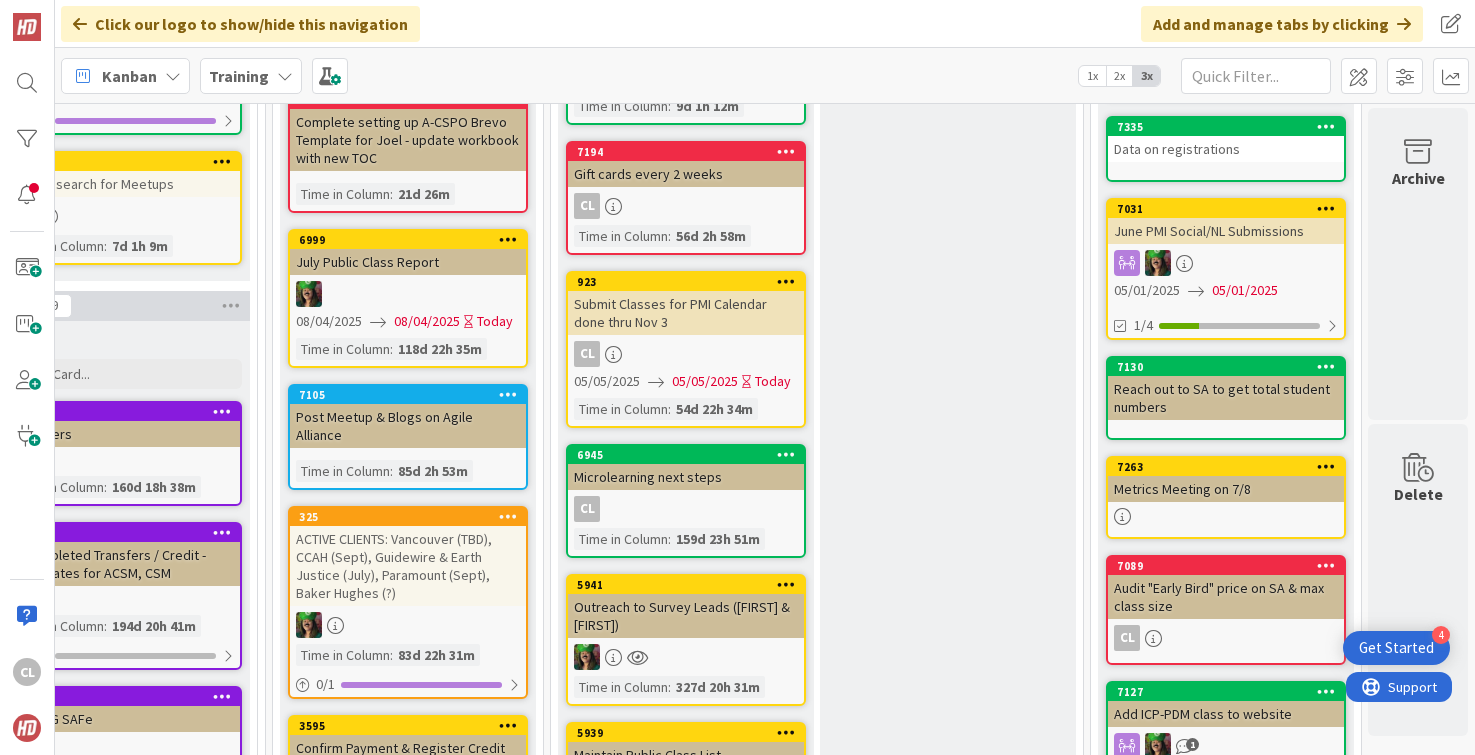 click on "Submit Classes for PMI Calendar done thru Nov 3" at bounding box center [686, 313] 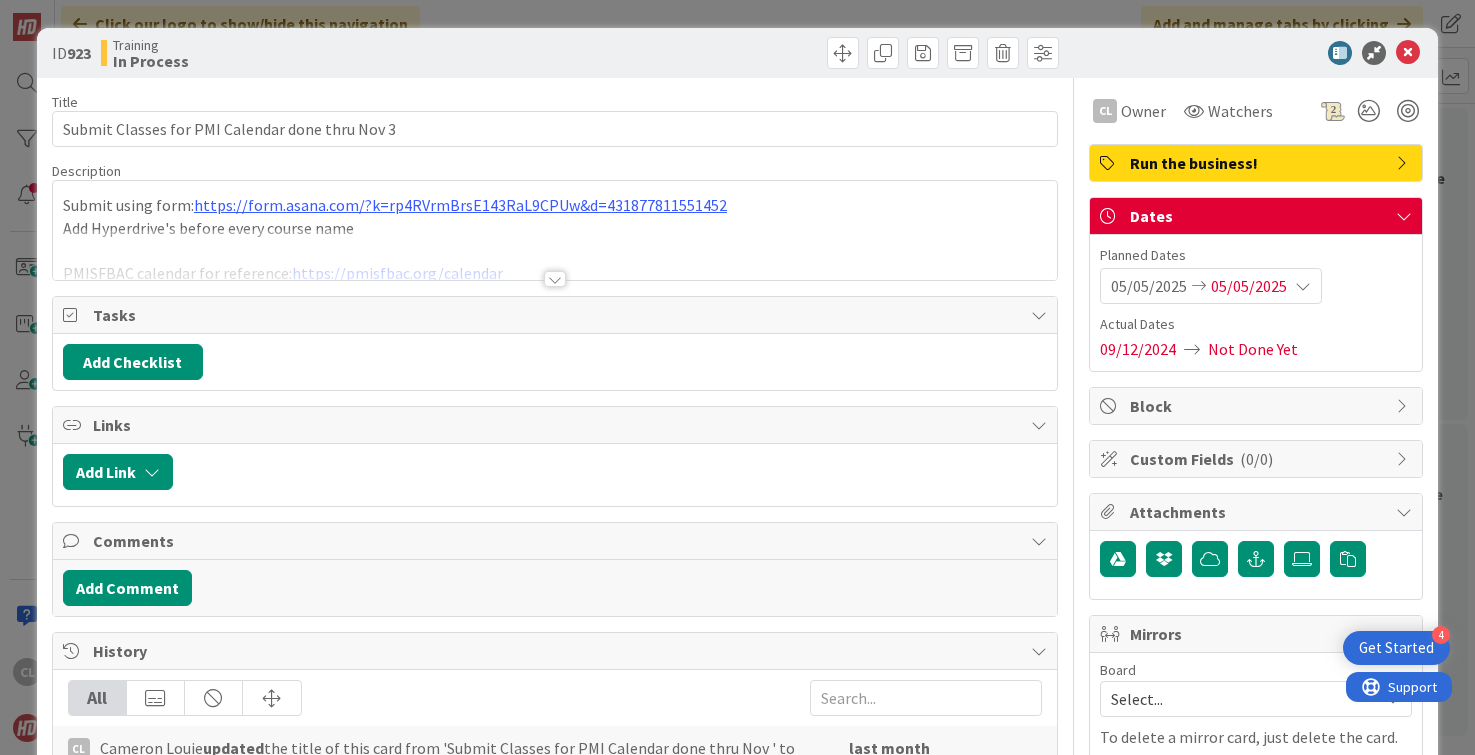 scroll, scrollTop: 0, scrollLeft: 0, axis: both 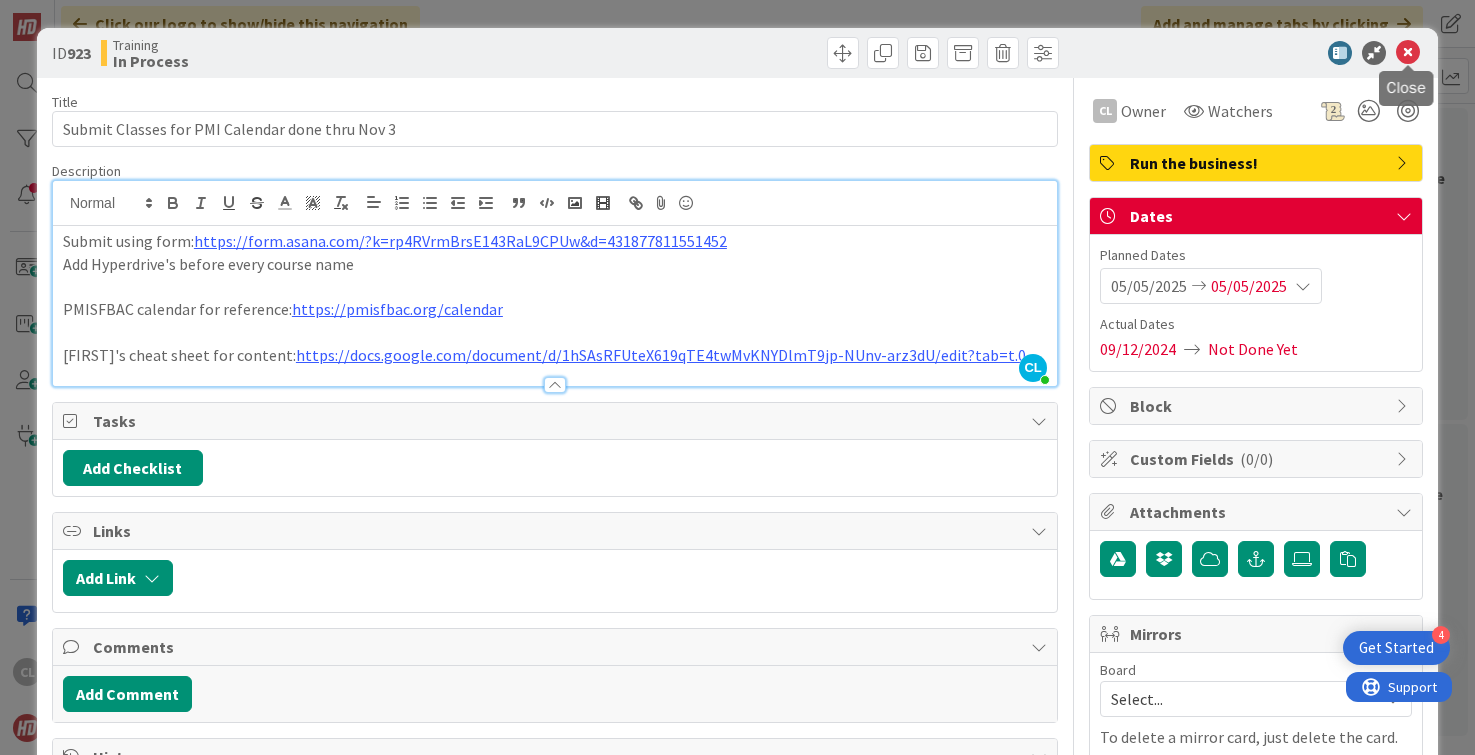 click at bounding box center (1408, 53) 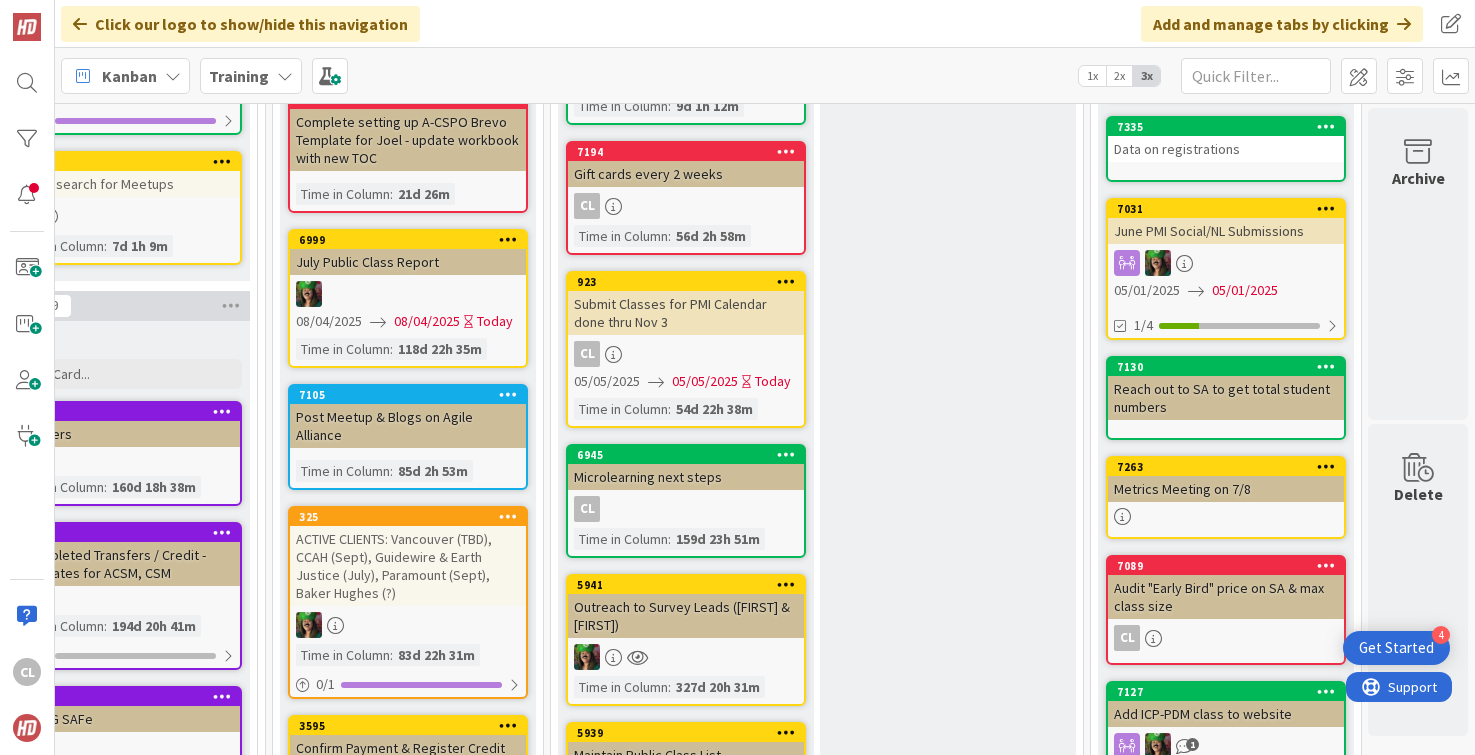 click on "CL" at bounding box center (686, 354) 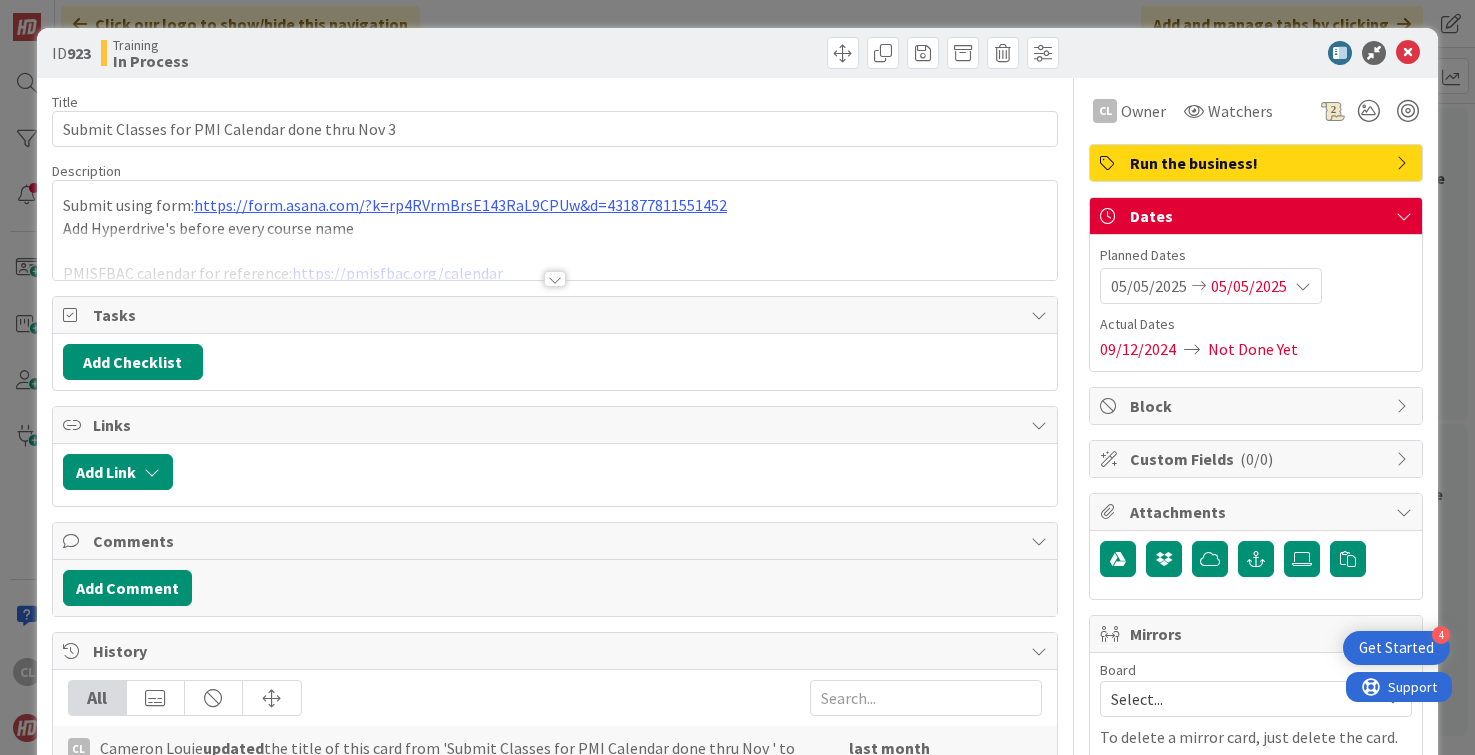 scroll, scrollTop: 0, scrollLeft: 0, axis: both 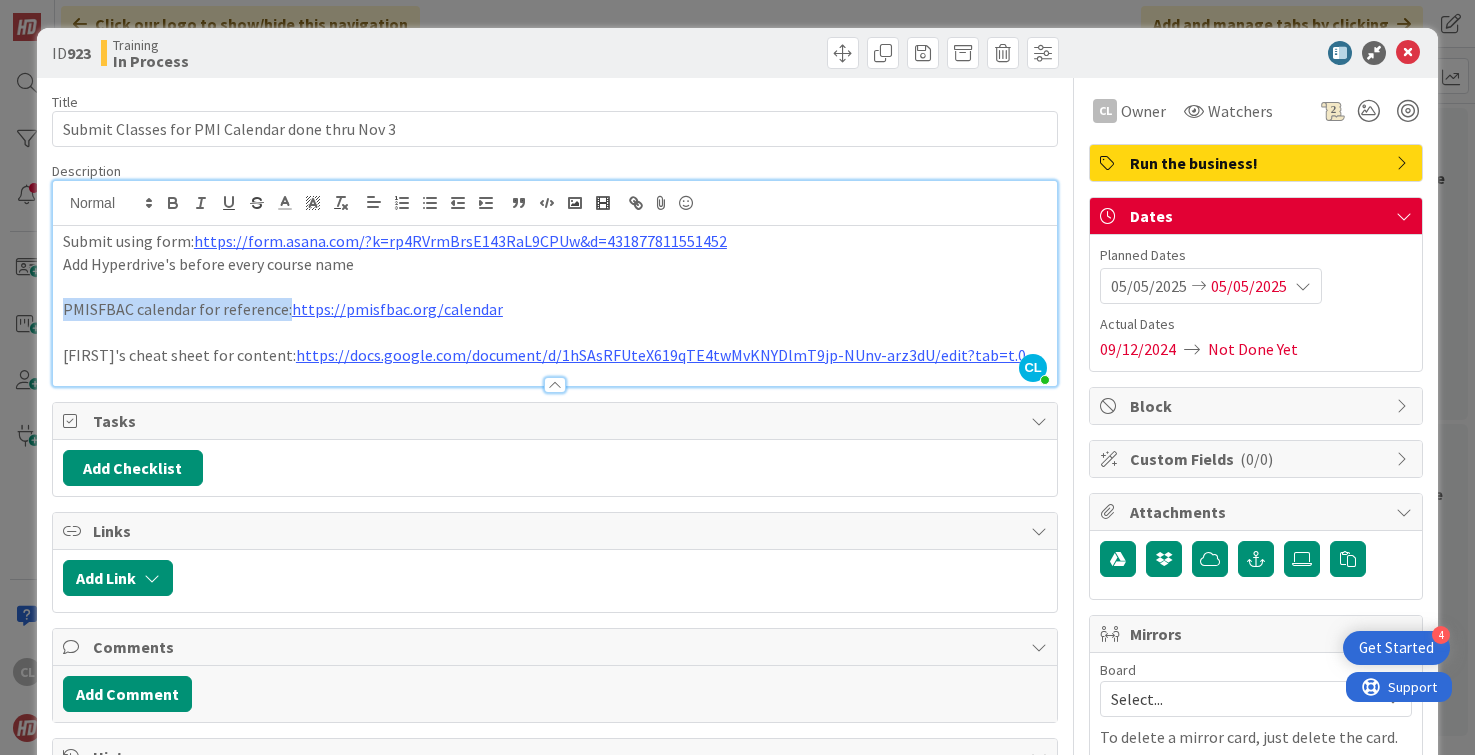 drag, startPoint x: 64, startPoint y: 310, endPoint x: 285, endPoint y: 312, distance: 221.00905 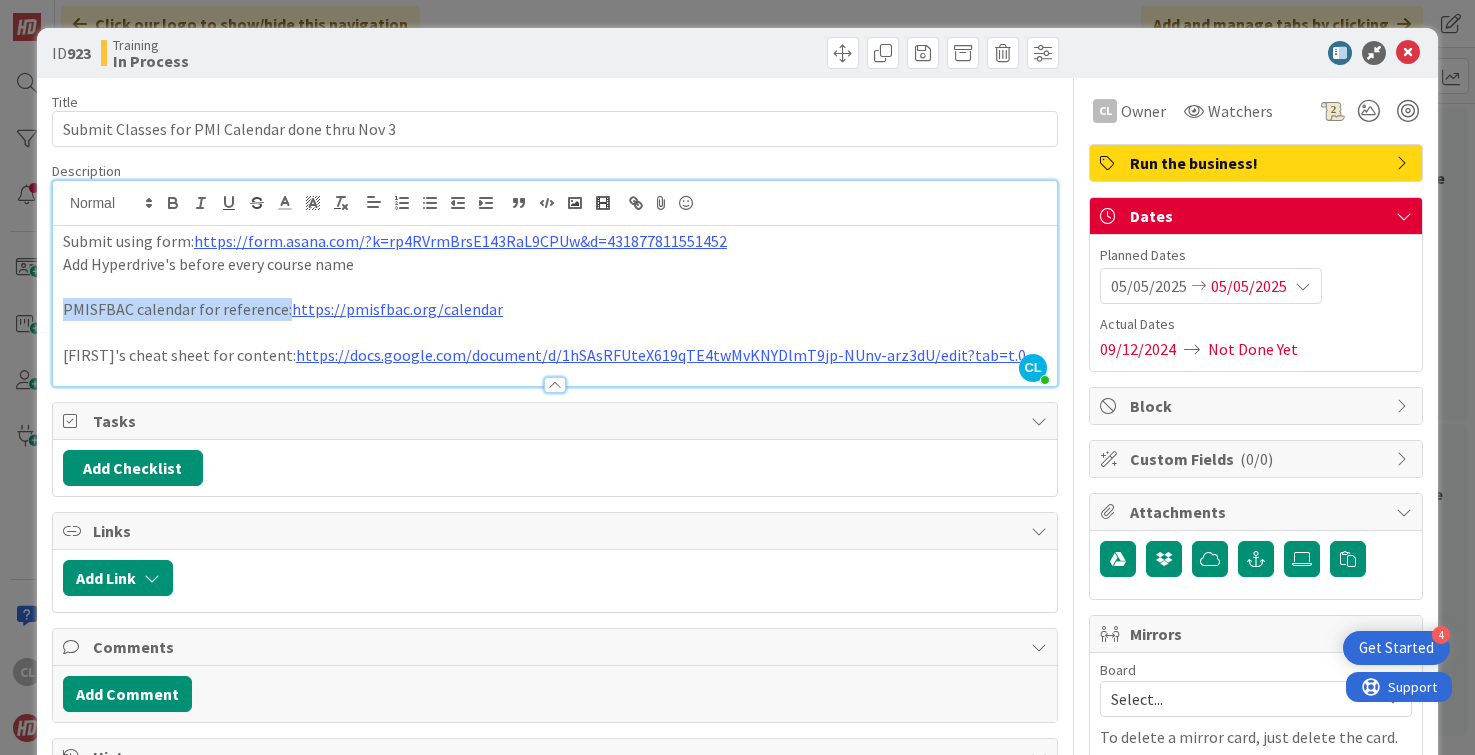 click on "PMISFBAC calendar for reference:  https://pmisfbac.org/calendar" at bounding box center [555, 309] 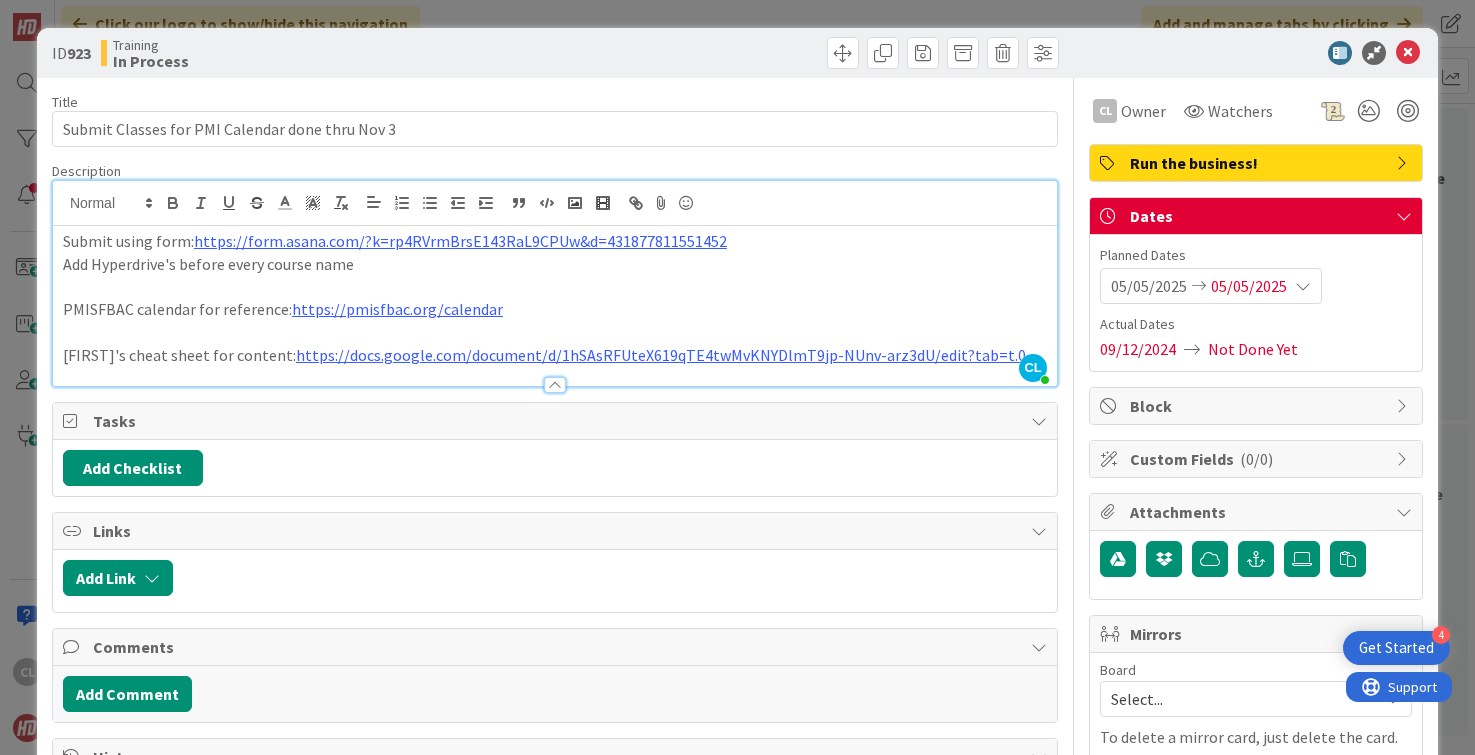 click on "Add Hyperdrive's before every course name" at bounding box center [555, 264] 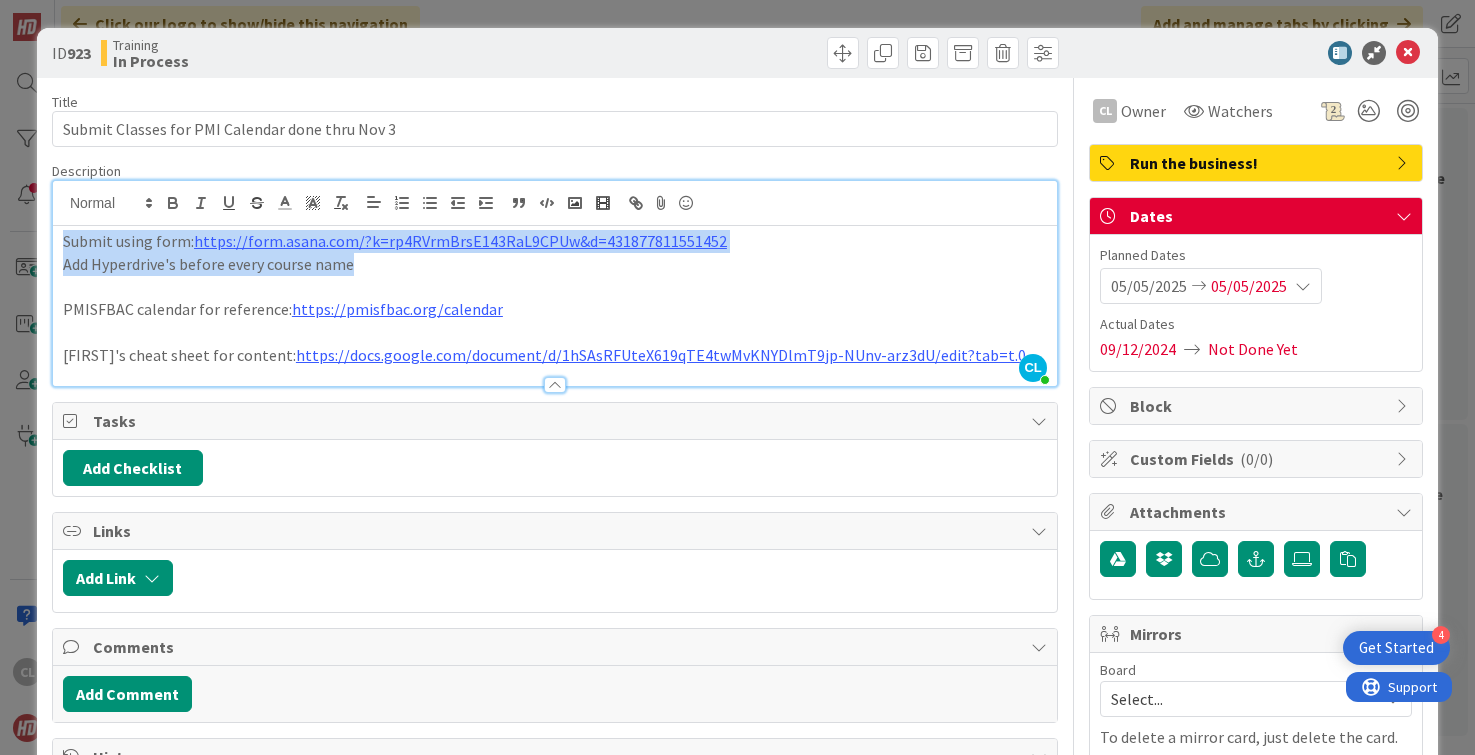 drag, startPoint x: 420, startPoint y: 267, endPoint x: 40, endPoint y: 239, distance: 381.03018 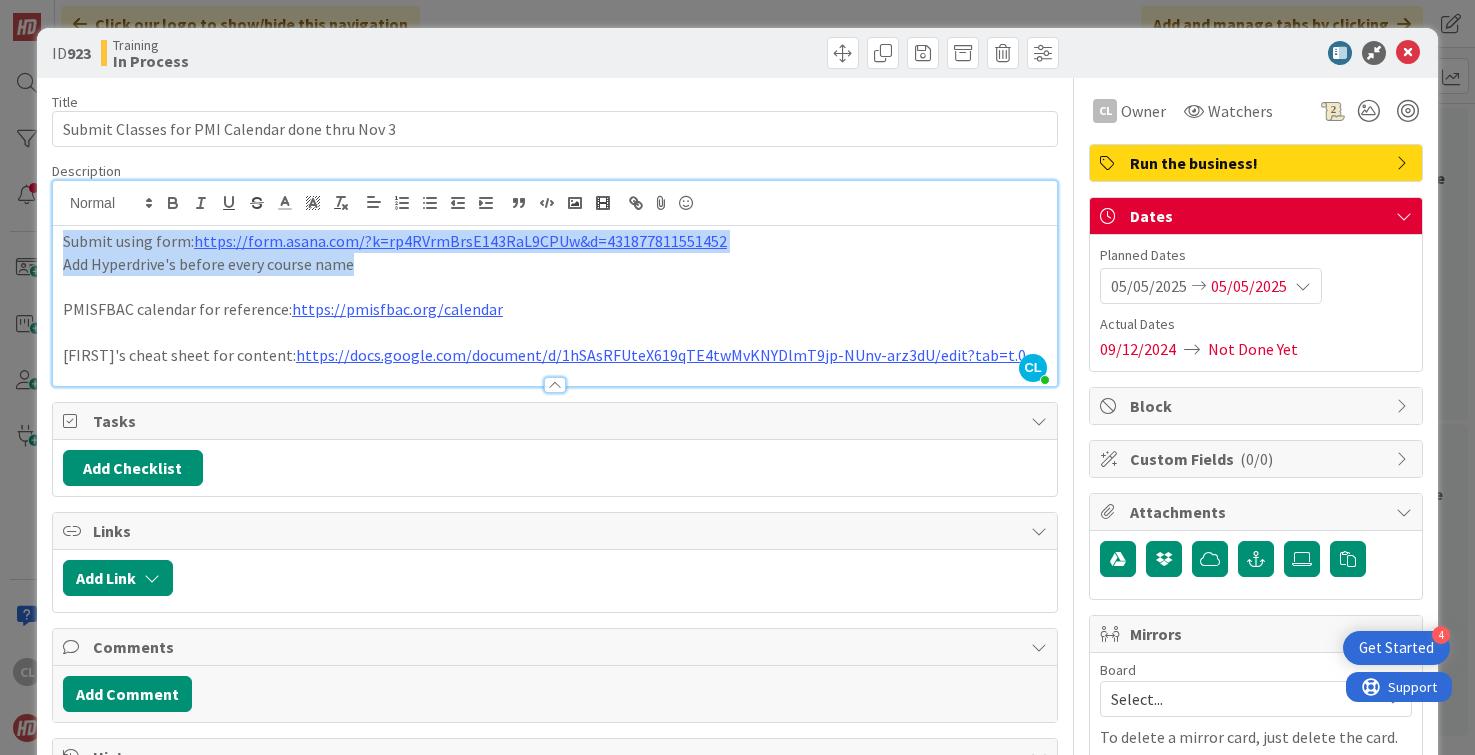 click on "ID  923 Training In Process Title 47 / 128 Submit Classes for PMI Calendar done thru Nov 3 Description CL   [FIRST] [LAST] just joined Submit using form:  https://form.asana.com/?k=rp4RVrmBrsE143RaL9CPUw&d=431877811551452 Add Hyperdrive's before every course name PMISFBAC calendar for reference:  https://pmisfbac.org/calendar Sherian's cheat sheet for content:  https://docs.google.com/document/d/1hSAsRFUteX619qTE4twMvKNYDlmT9jp-NUnv-arz3dU/edit?tab=t.0 CL Owner Watchers Run the business! Tasks Add Checklist Links Add Link Comments Add Comment History All CL [FIRST] [LAST]  updated  the title of this card from 'Submit Classes for PMI Calendar done thru Nov ' to 'Submit Classes for PMI Calendar done thru Nov 3' last month [MONTH] [DAY] [YEAR] [TIME] [AM/PM] CL [FIRST] [LAST]  updated  the title of this card from 'Submit Classes for PMI Calendar done thru Oct ' to 'Submit Classes for PMI Calendar done thru Oct 9' last month [MONTH] [DAY] [YEAR] [TIME] [AM/PM] [FIRST] [LAST]  updated  the description of this card Show Updated Description updated" at bounding box center (737, 676) 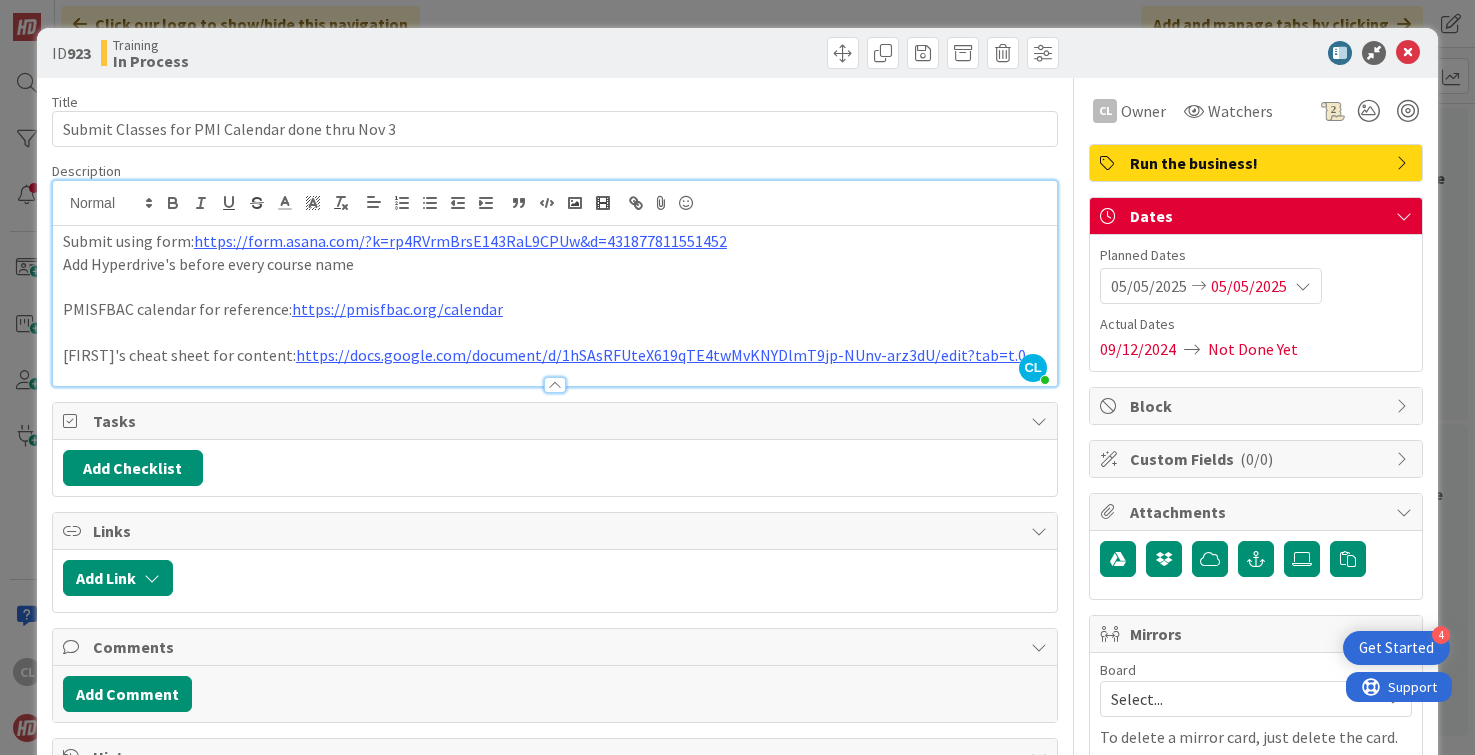 click on "Submit using form:  https://form.asana.com/?k=rp4RVrmBrsE143RaL9CPUw&d=431877811551452" at bounding box center [555, 241] 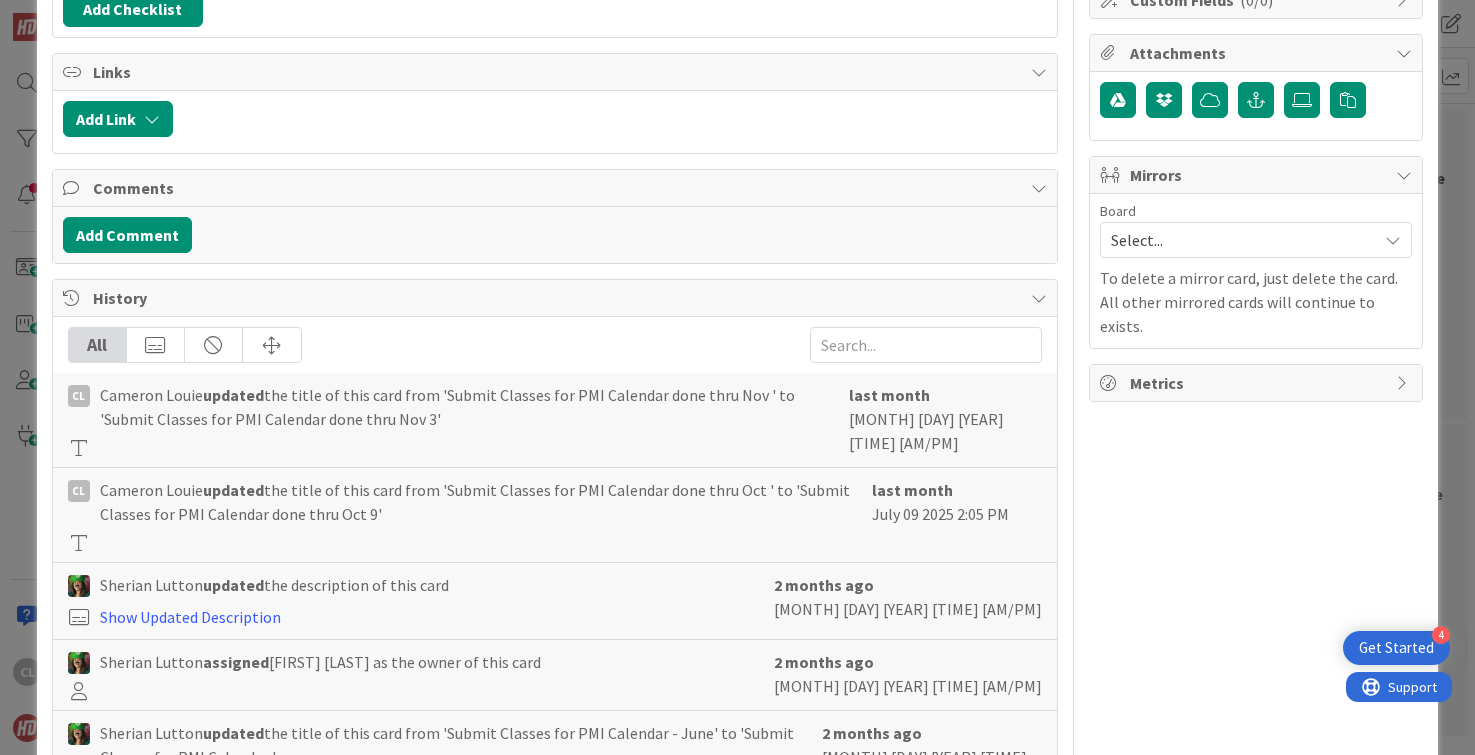 scroll, scrollTop: 0, scrollLeft: 0, axis: both 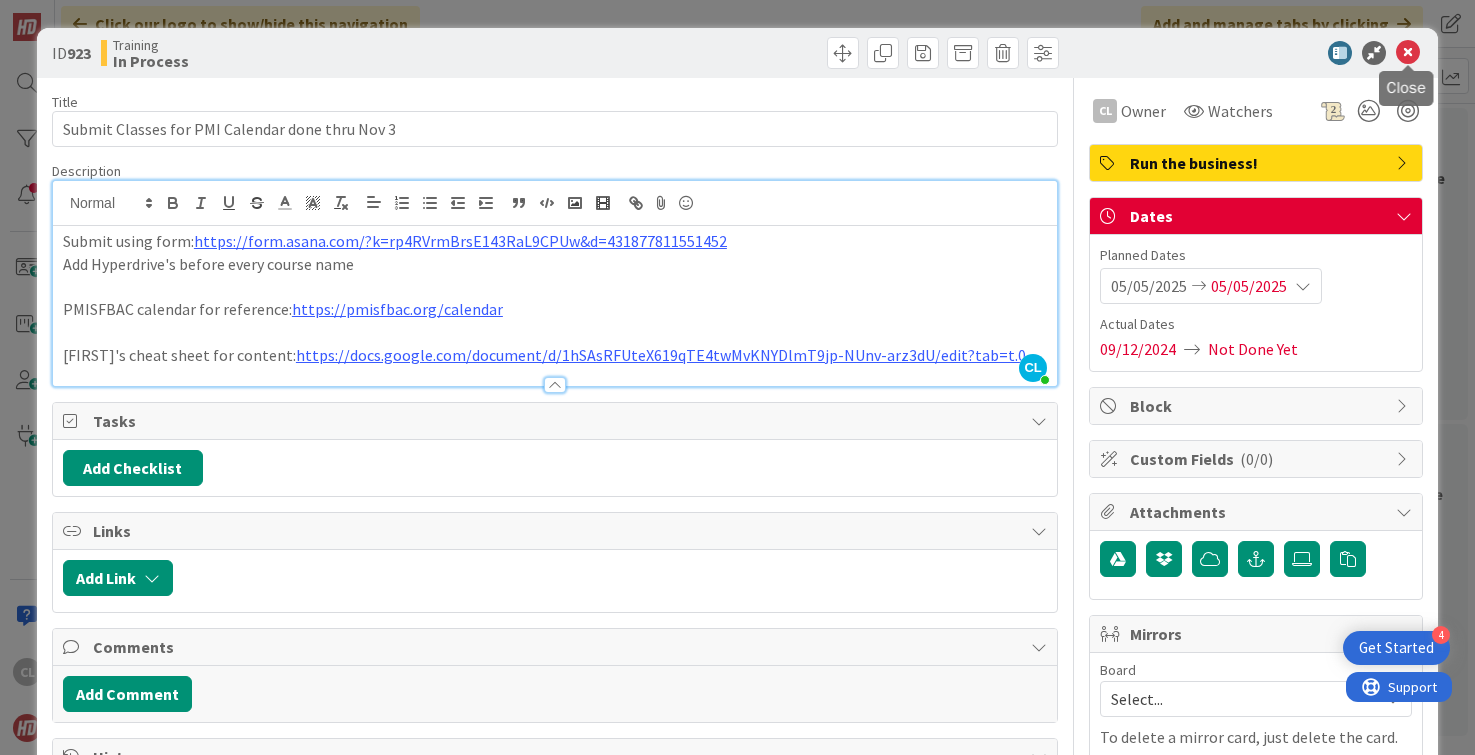 click at bounding box center [1408, 67] 